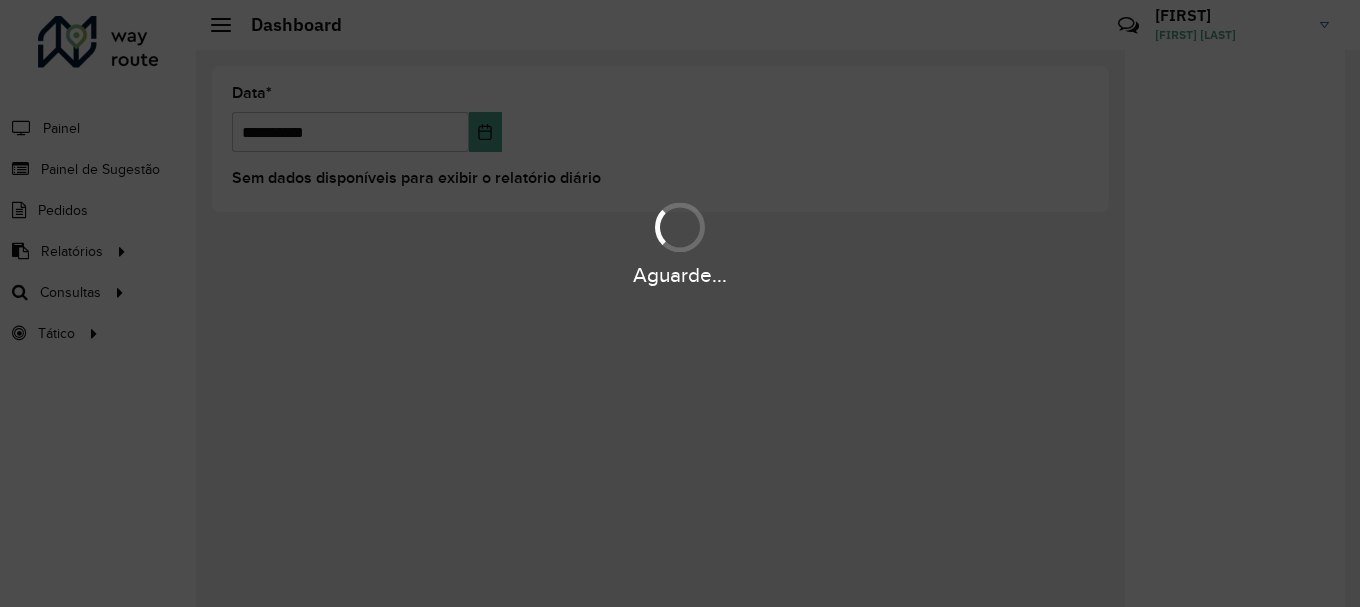 scroll, scrollTop: 0, scrollLeft: 0, axis: both 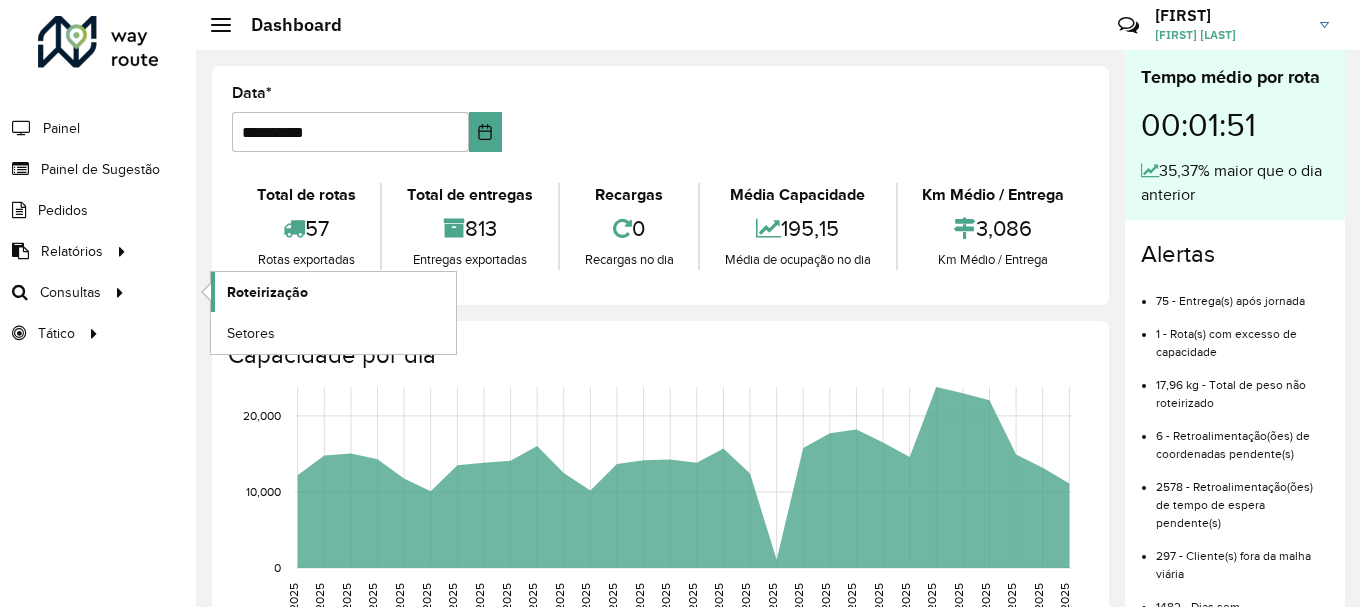 click on "Roteirização" 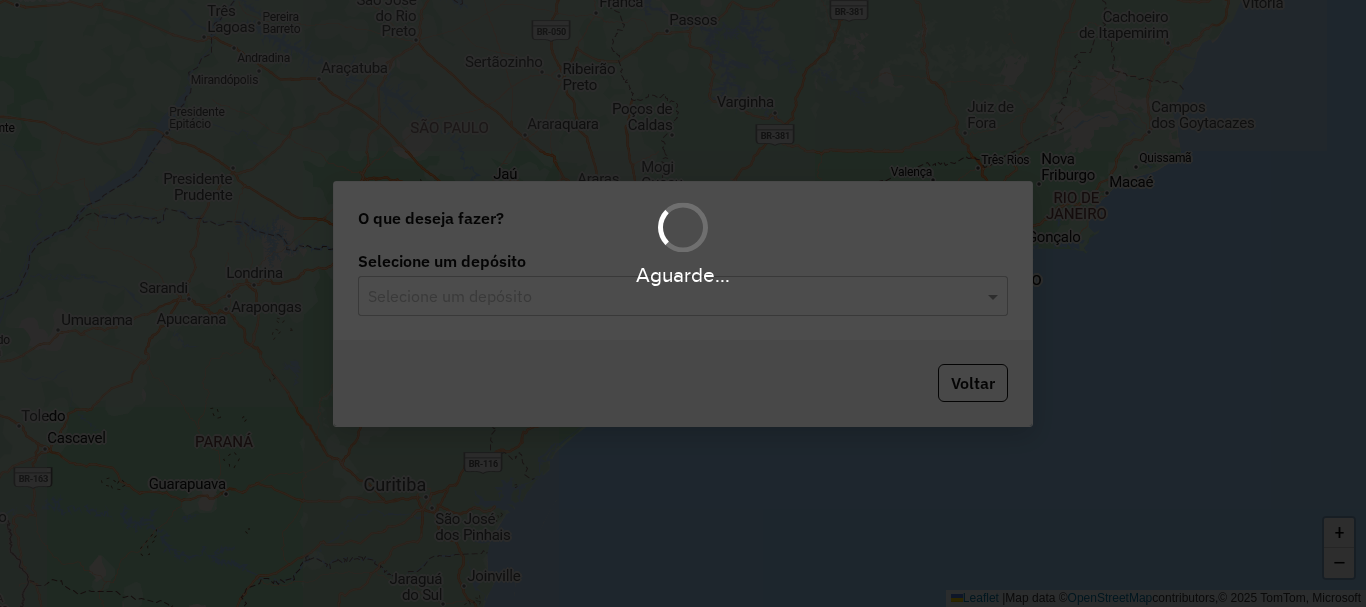 scroll, scrollTop: 0, scrollLeft: 0, axis: both 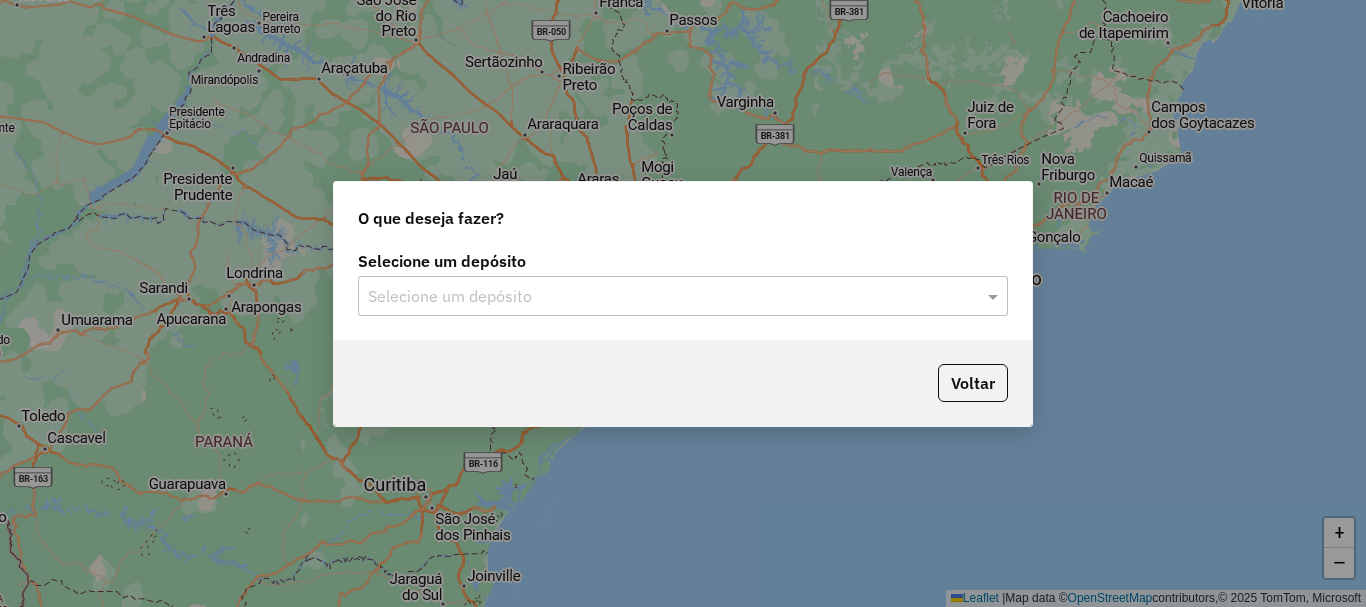 click 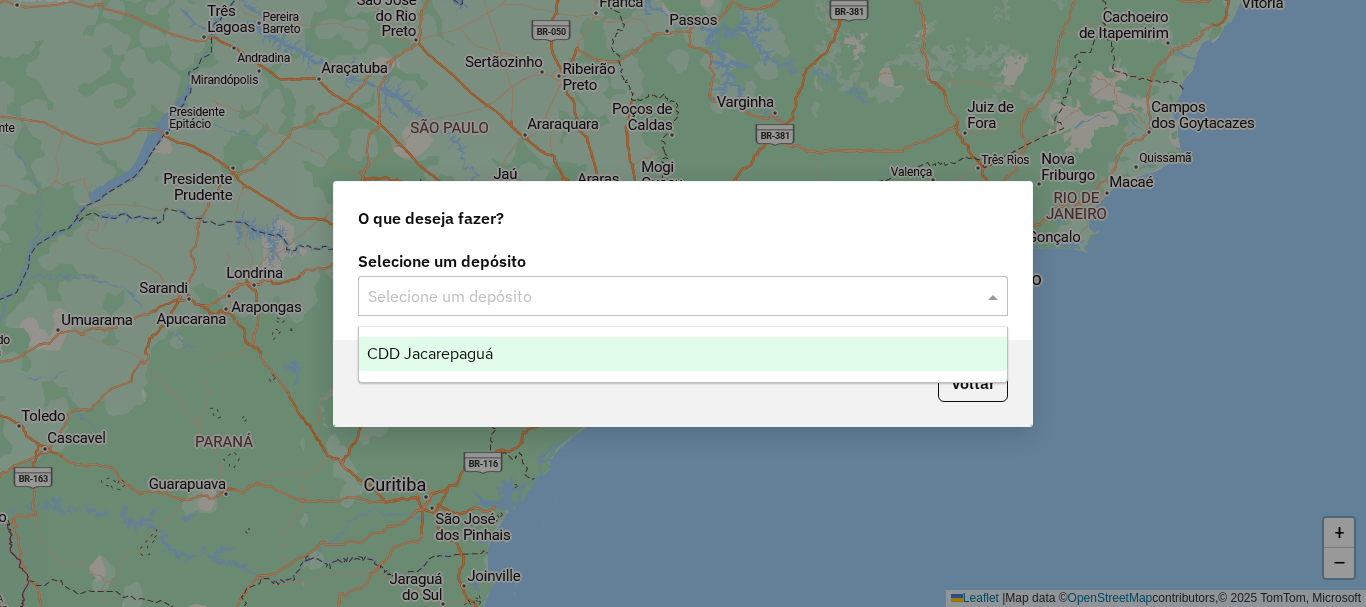 click on "CDD Jacarepaguá" at bounding box center [430, 353] 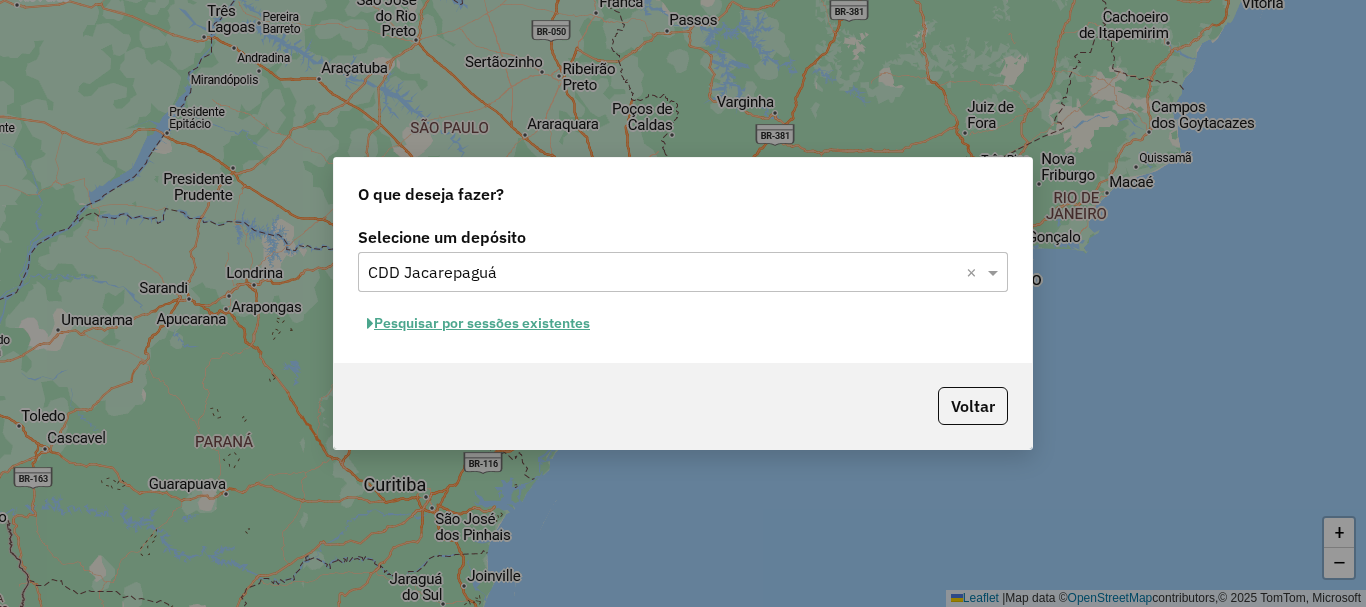 click on "Pesquisar por sessões existentes" 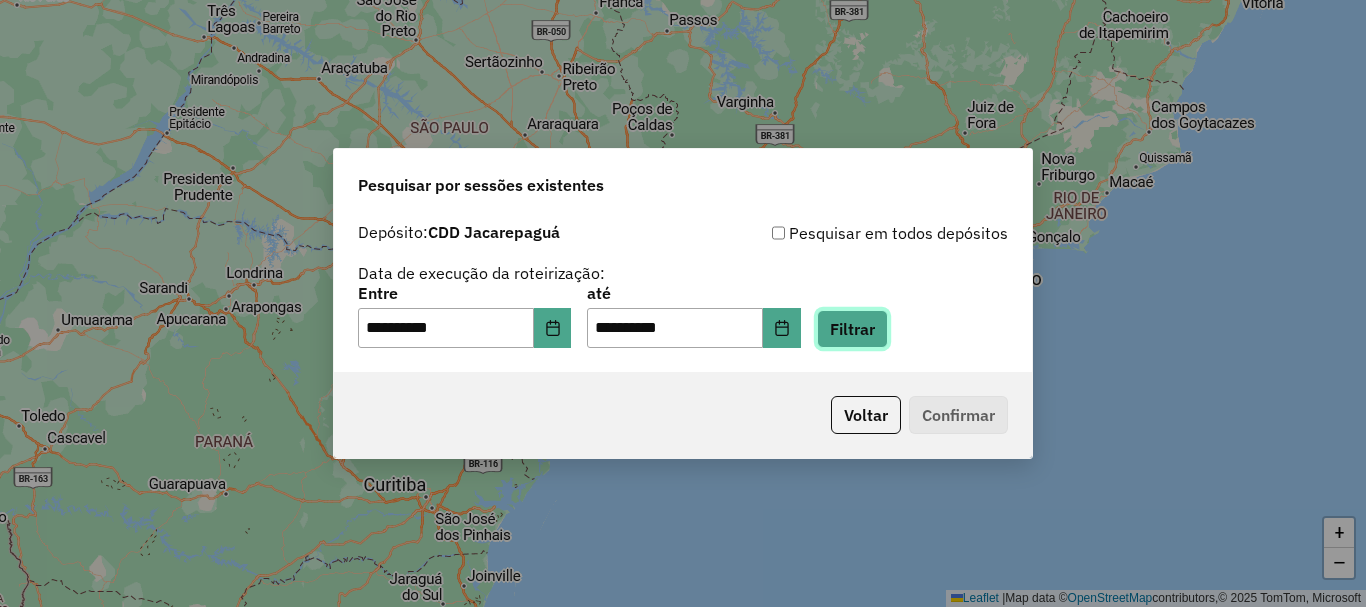 click on "Filtrar" 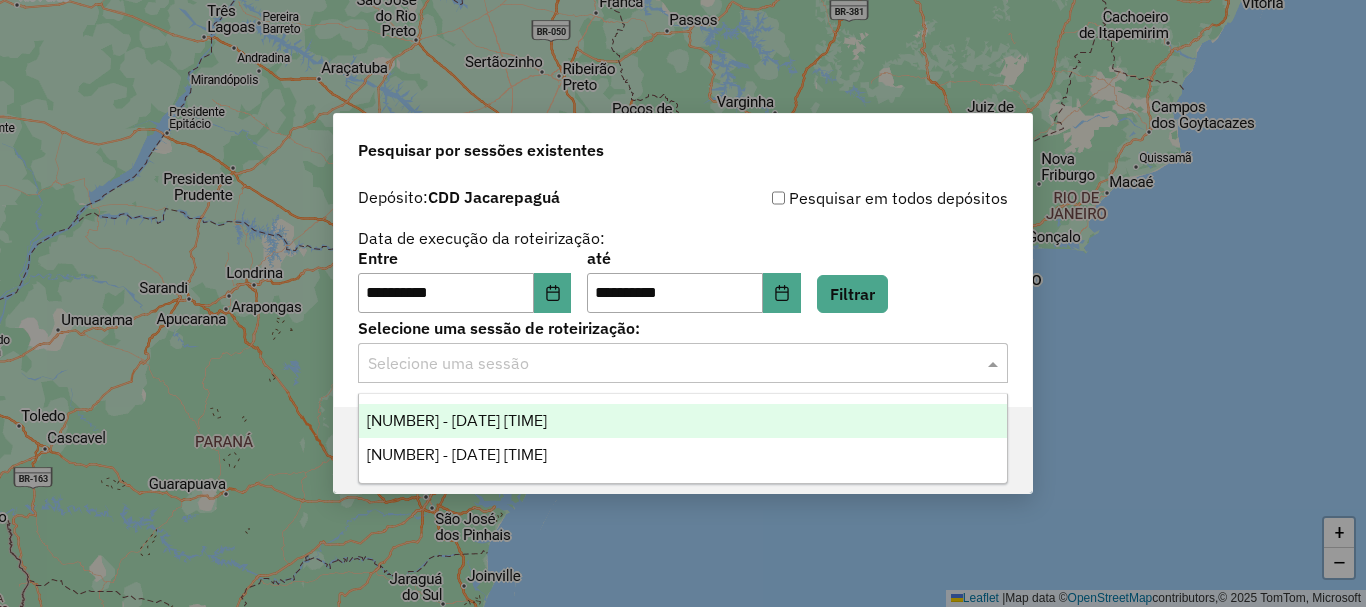 click 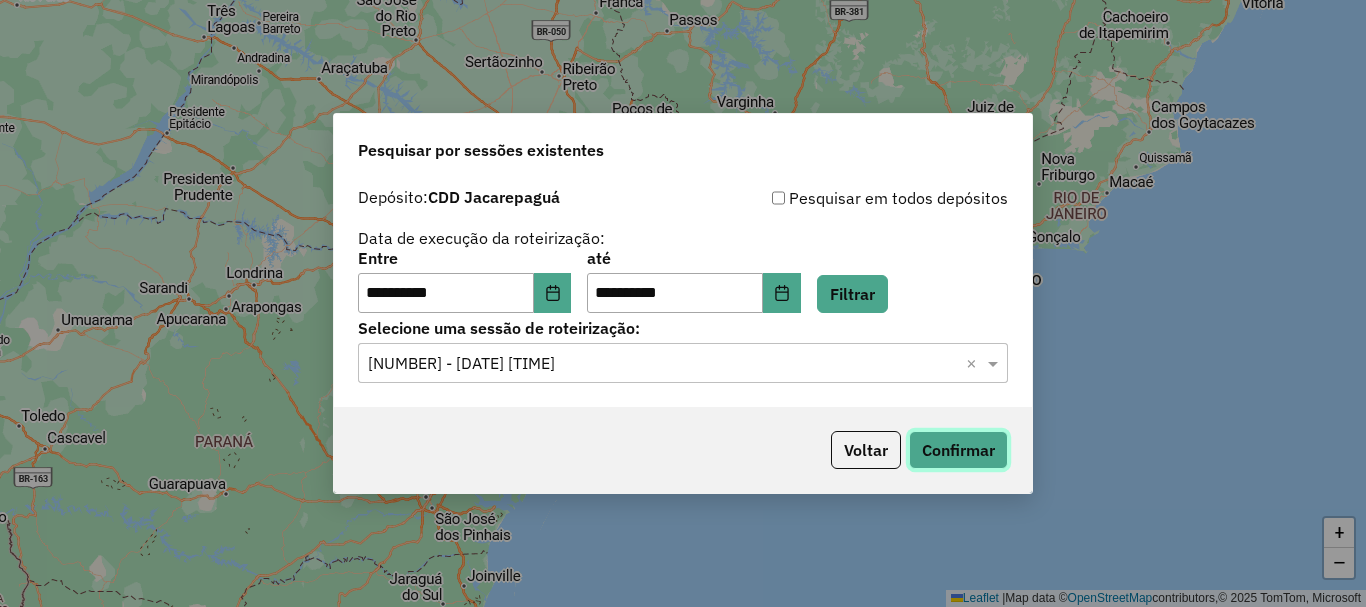 click on "Confirmar" 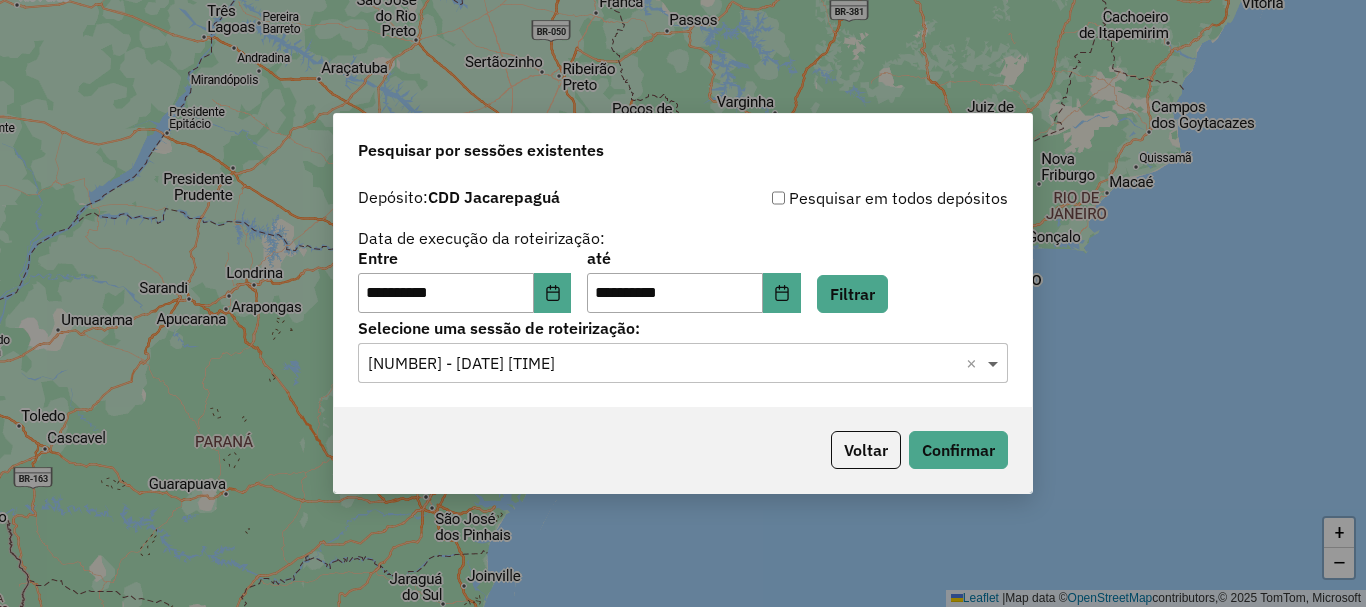 click 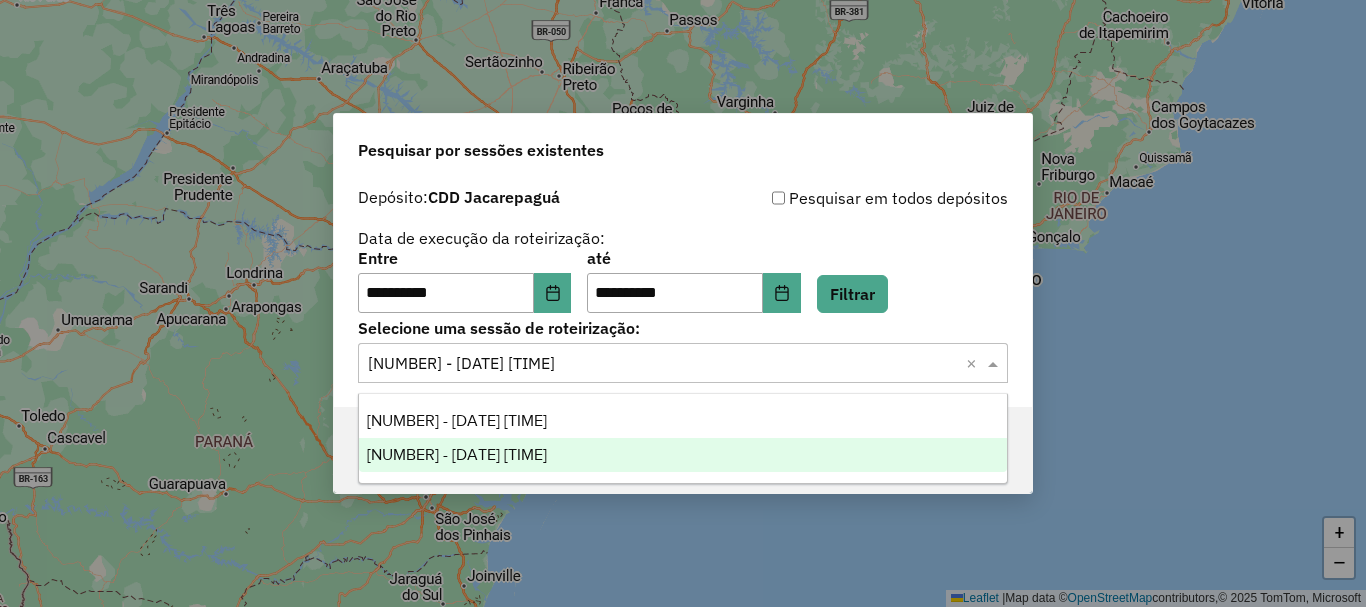 click on "1223279 - 04/08/2025 17:57" at bounding box center (457, 454) 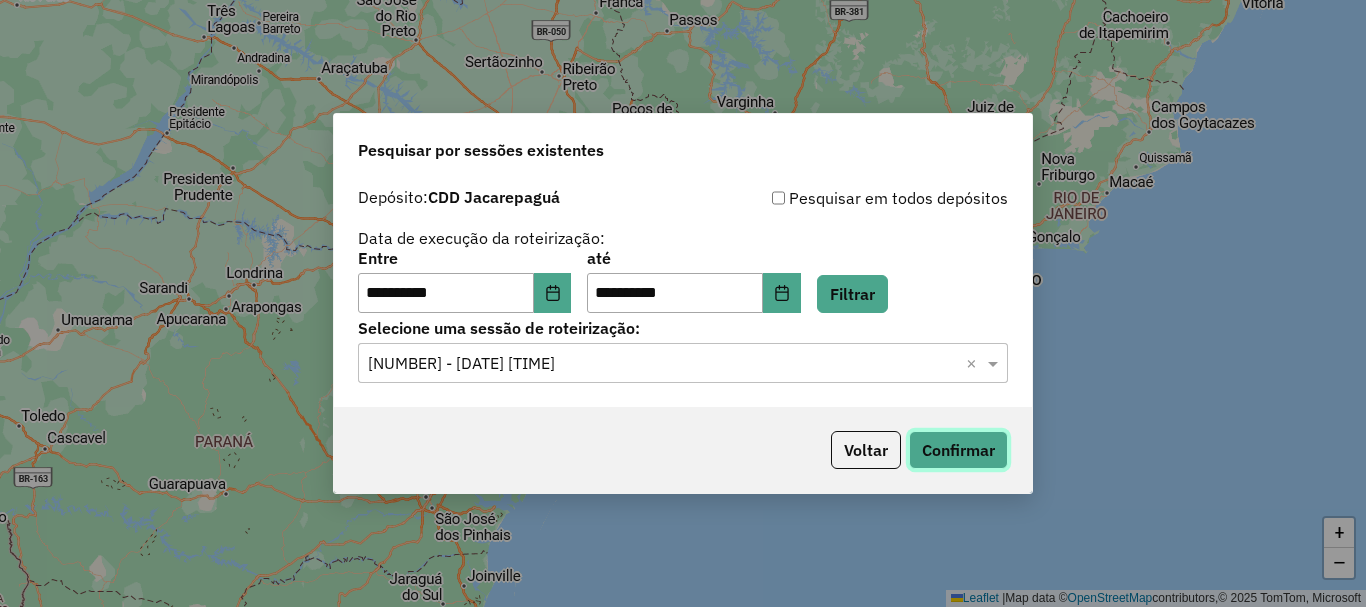 click on "Confirmar" 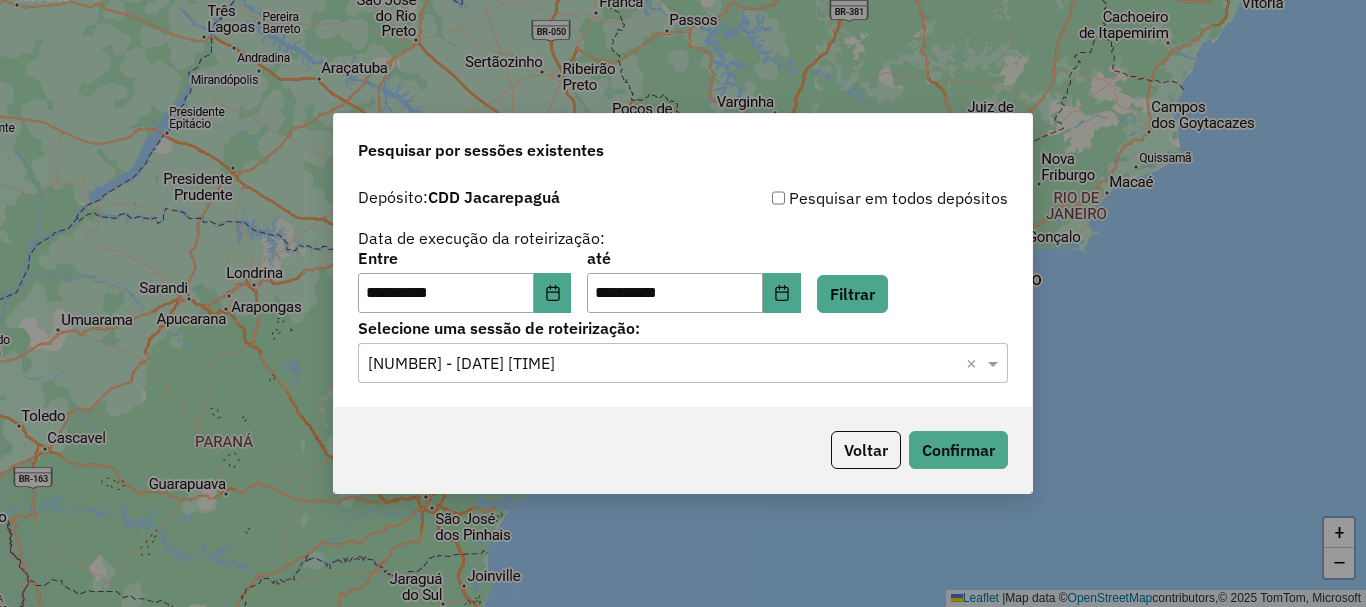 click 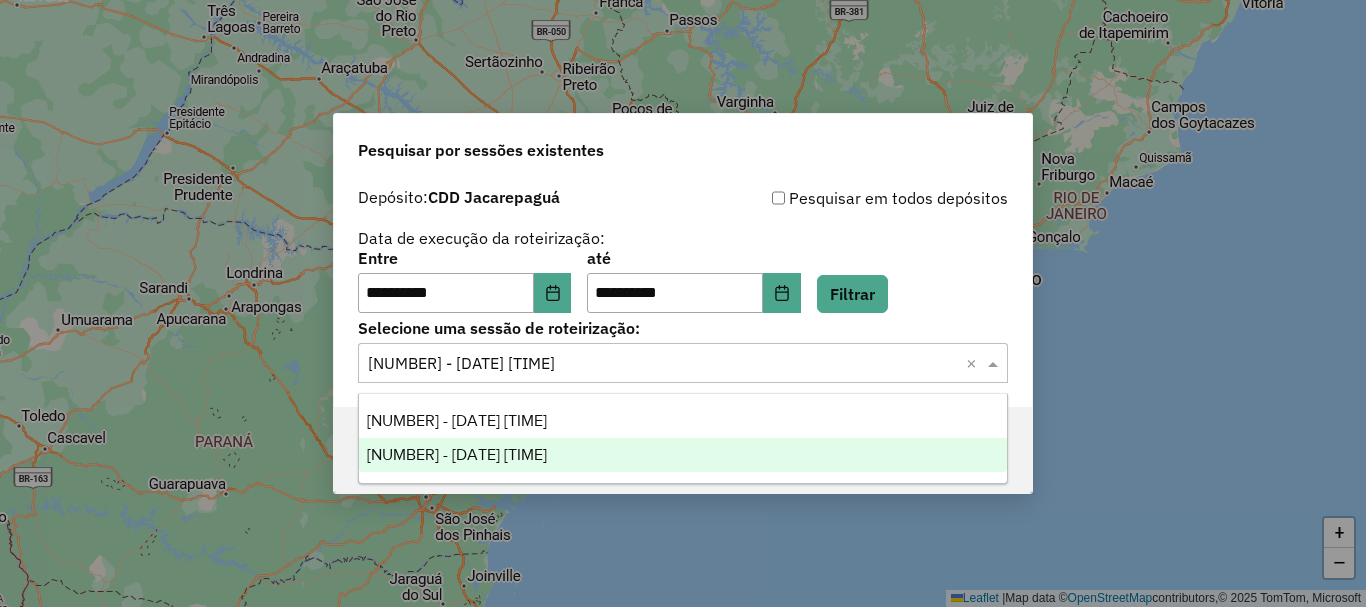 click on "1223279 - 04/08/2025 17:57" at bounding box center [457, 454] 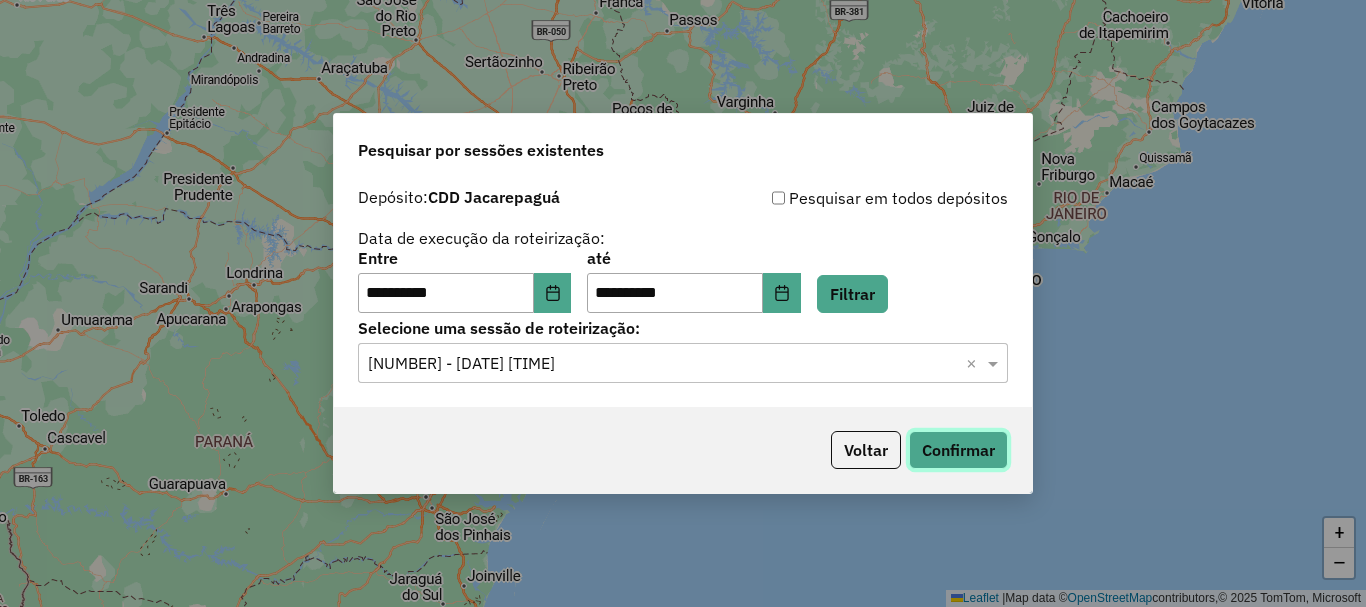 click on "Confirmar" 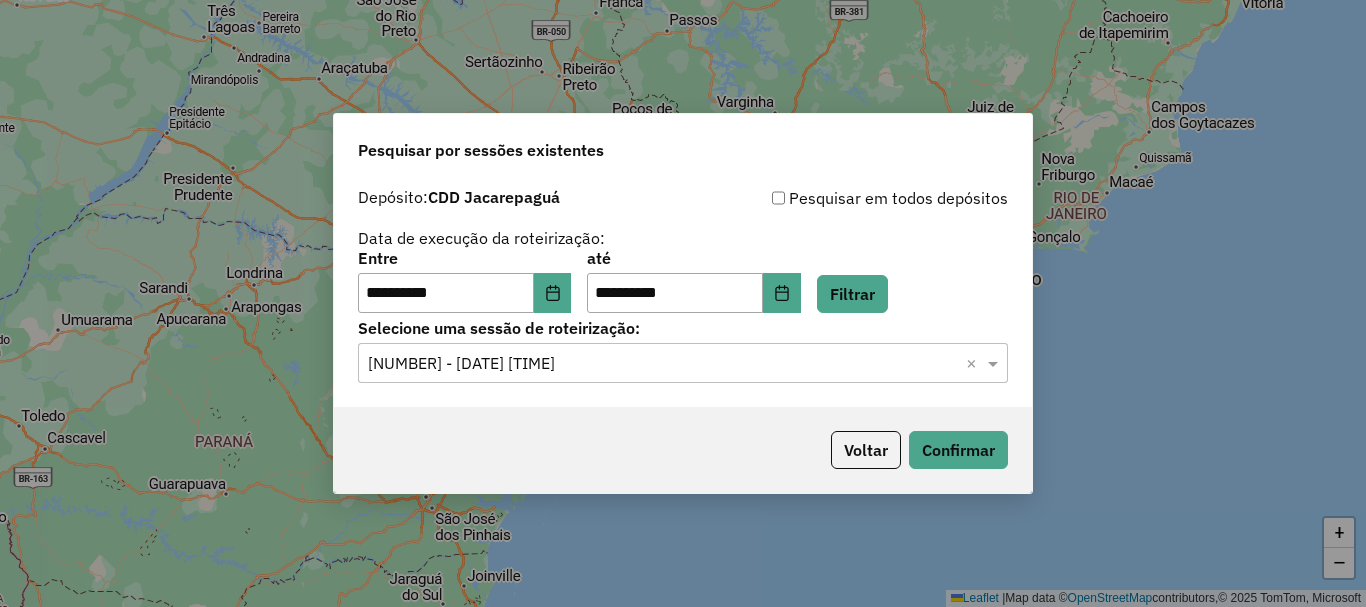 click 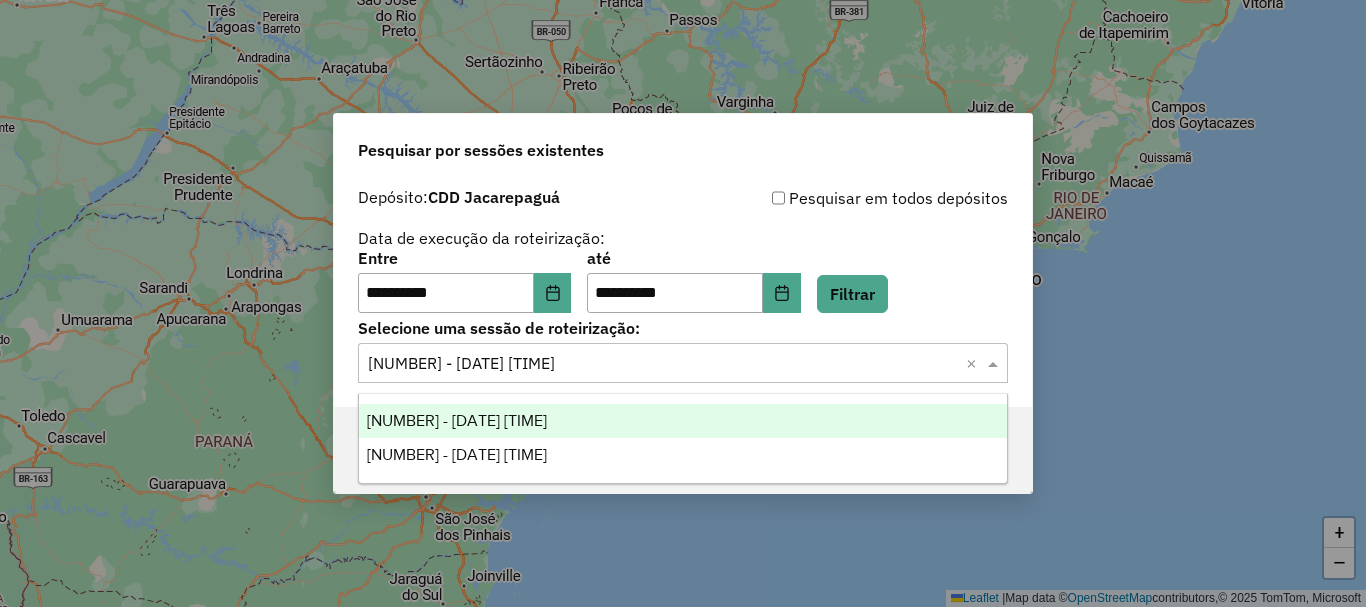 click on "1223156 - 04/08/2025 16:15" at bounding box center (457, 420) 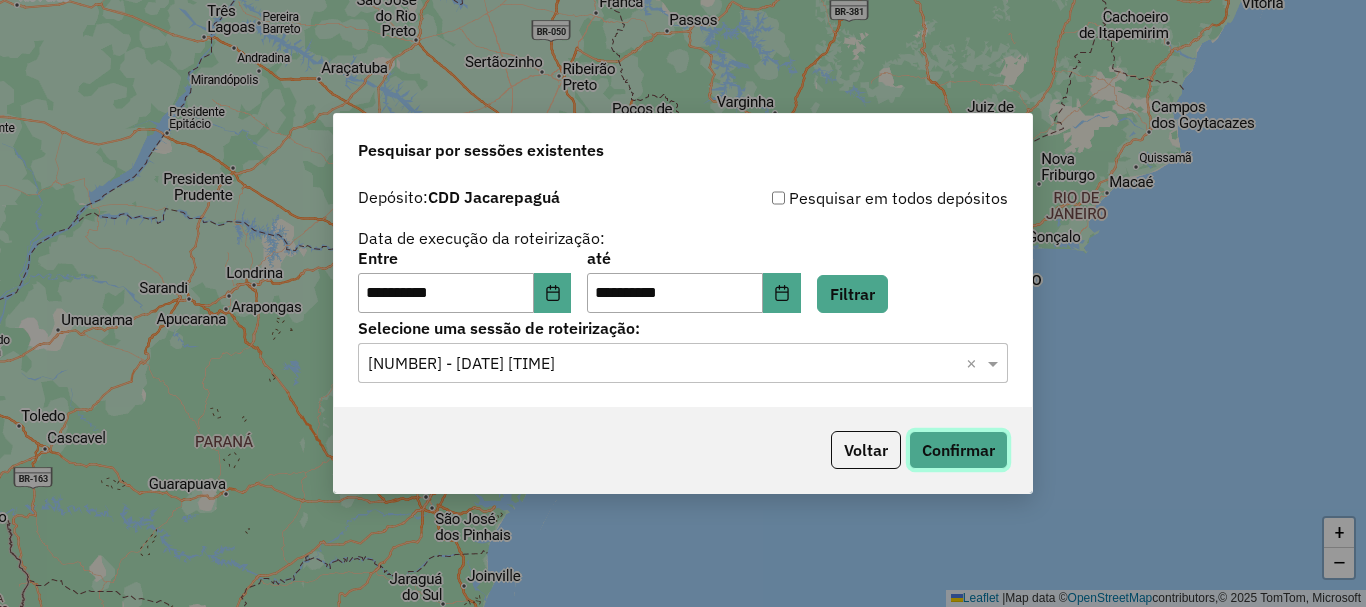 click on "Confirmar" 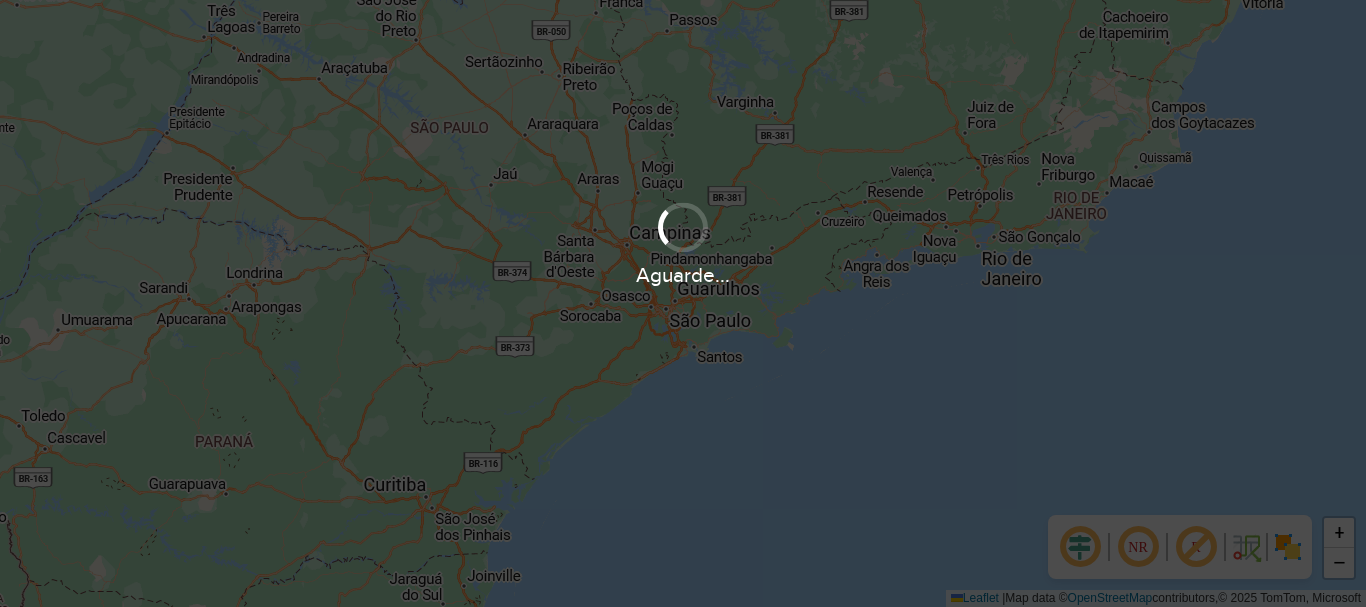 scroll, scrollTop: 0, scrollLeft: 0, axis: both 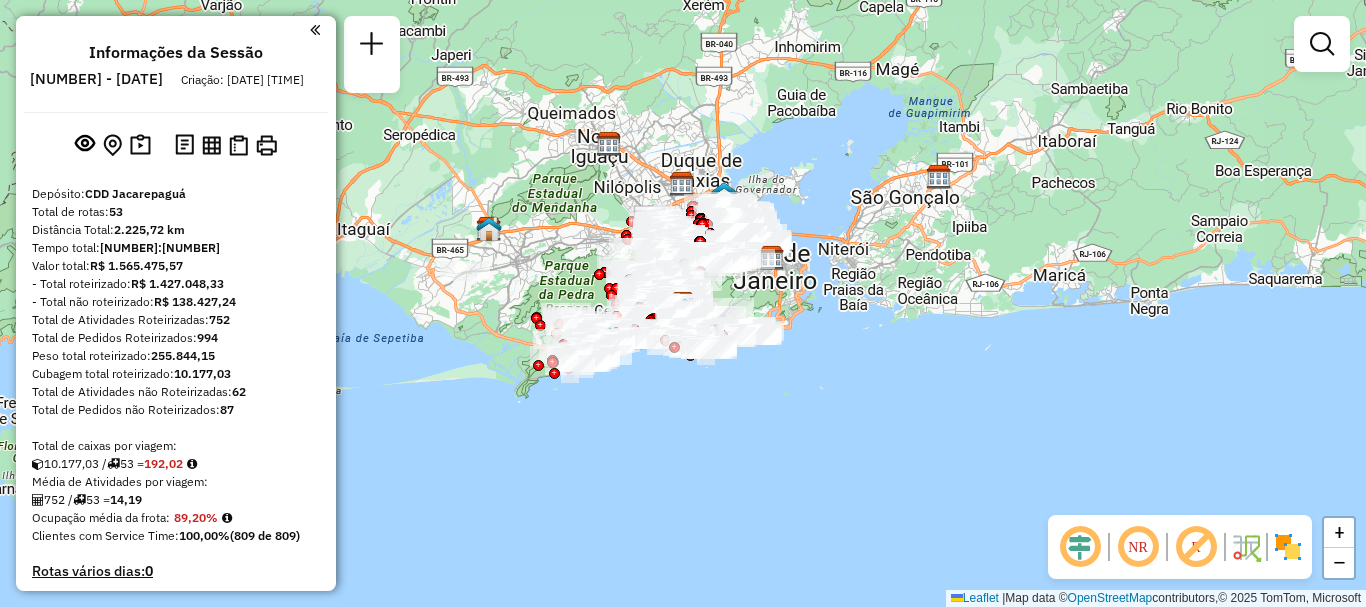 drag, startPoint x: 630, startPoint y: 0, endPoint x: 911, endPoint y: 455, distance: 534.7766 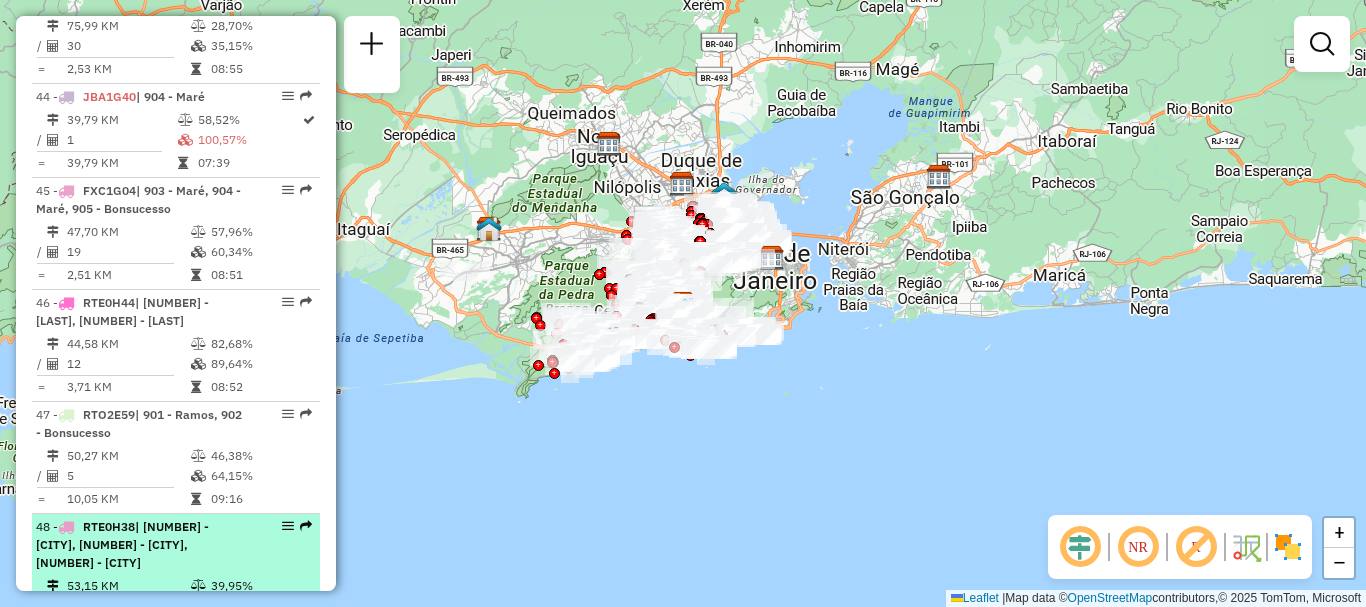click on "| [NUMBER] - [NAME], [NUMBER] - [NAME], [NUMBER] - [NAME]" at bounding box center [122, 544] 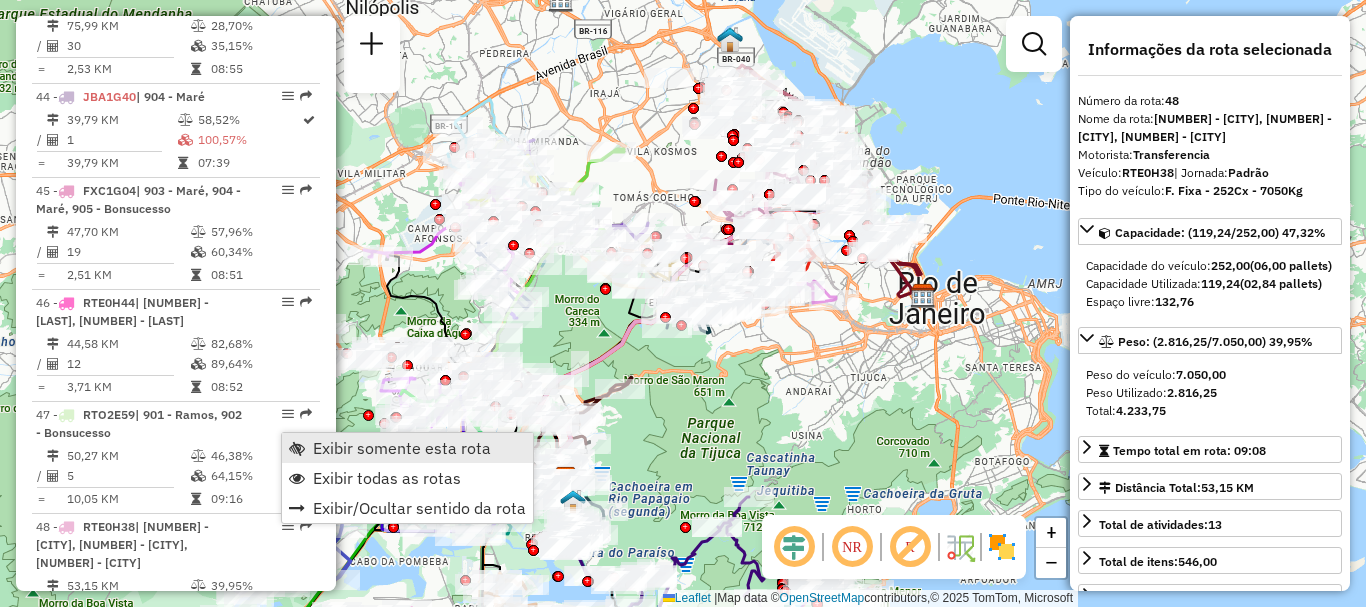 click on "Exibir somente esta rota" at bounding box center [402, 448] 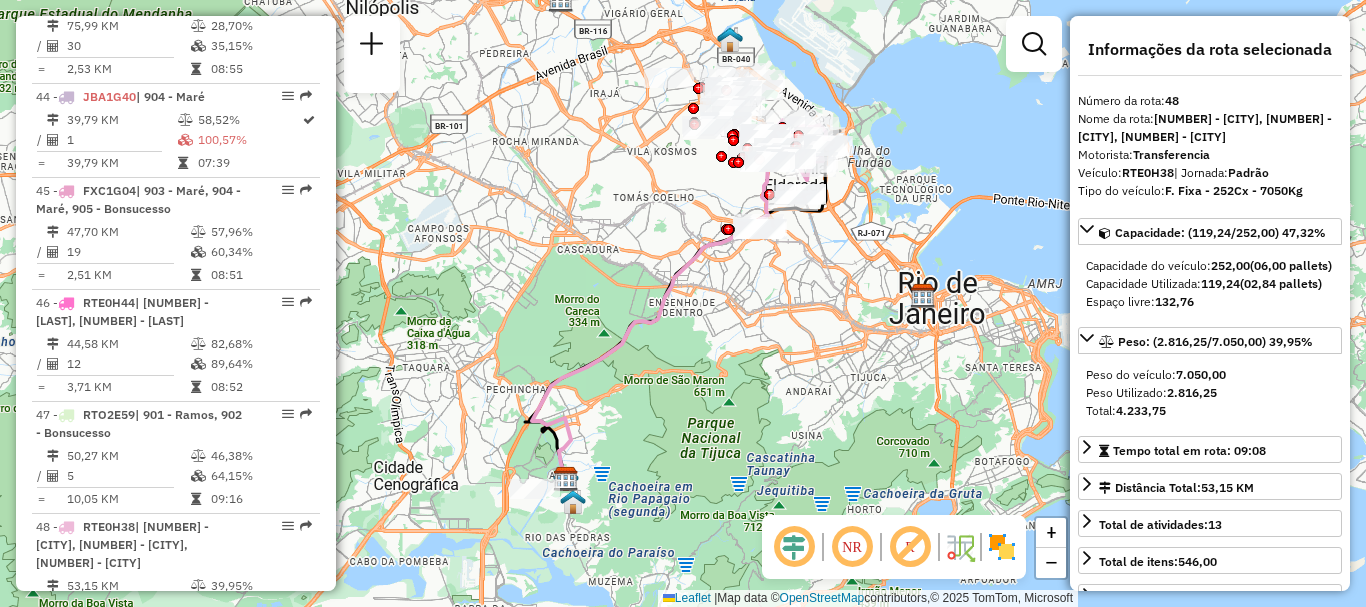 drag, startPoint x: 714, startPoint y: 196, endPoint x: 642, endPoint y: 247, distance: 88.23265 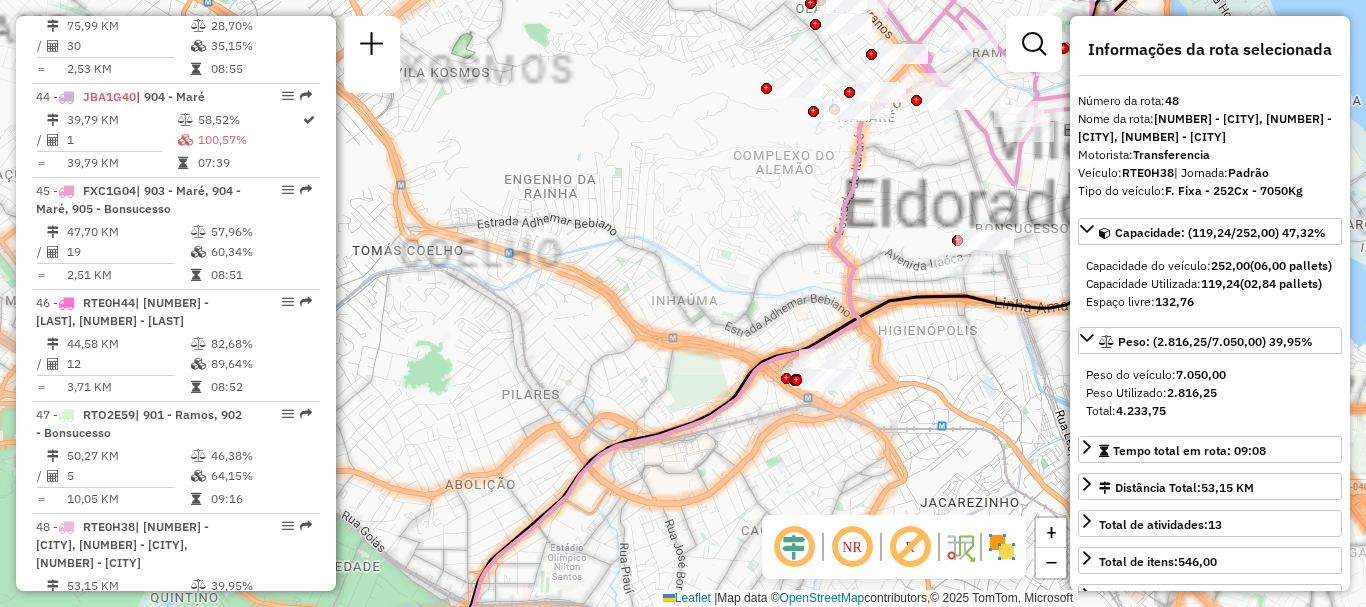 click on "Janela de atendimento Grade de atendimento Capacidade Transportadoras Veículos Cliente Pedidos  Rotas Selecione os dias de semana para filtrar as janelas de atendimento  Seg   Ter   Qua   Qui   Sex   Sáb   Dom  Informe o período da janela de atendimento: De: Até:  Filtrar exatamente a janela do cliente  Considerar janela de atendimento padrão  Selecione os dias de semana para filtrar as grades de atendimento  Seg   Ter   Qua   Qui   Sex   Sáb   Dom   Considerar clientes sem dia de atendimento cadastrado  Clientes fora do dia de atendimento selecionado Filtrar as atividades entre os valores definidos abaixo:  Peso mínimo:   Peso máximo:   Cubagem mínima:   Cubagem máxima:   De:   Até:  Filtrar as atividades entre o tempo de atendimento definido abaixo:  De:   Até:   Considerar capacidade total dos clientes não roteirizados Transportadora: Selecione um ou mais itens Tipo de veículo: Selecione um ou mais itens Veículo: Selecione um ou mais itens Motorista: Selecione um ou mais itens Nome: Rótulo:" 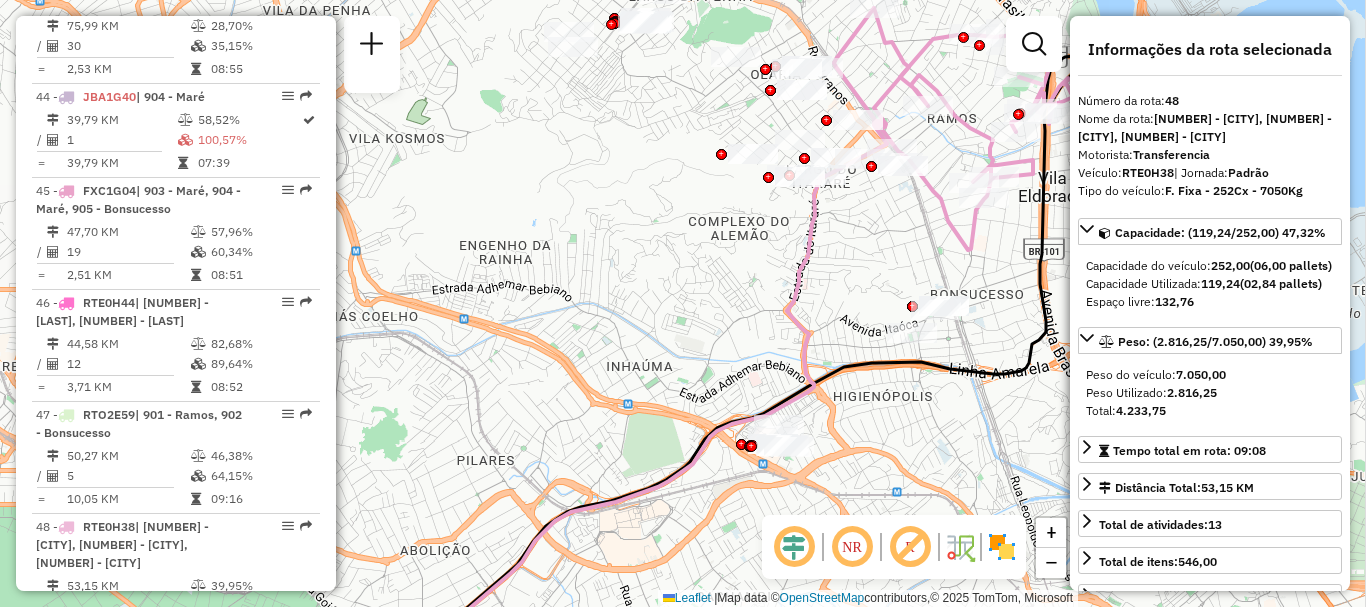 drag, startPoint x: 841, startPoint y: 258, endPoint x: 744, endPoint y: 394, distance: 167.0479 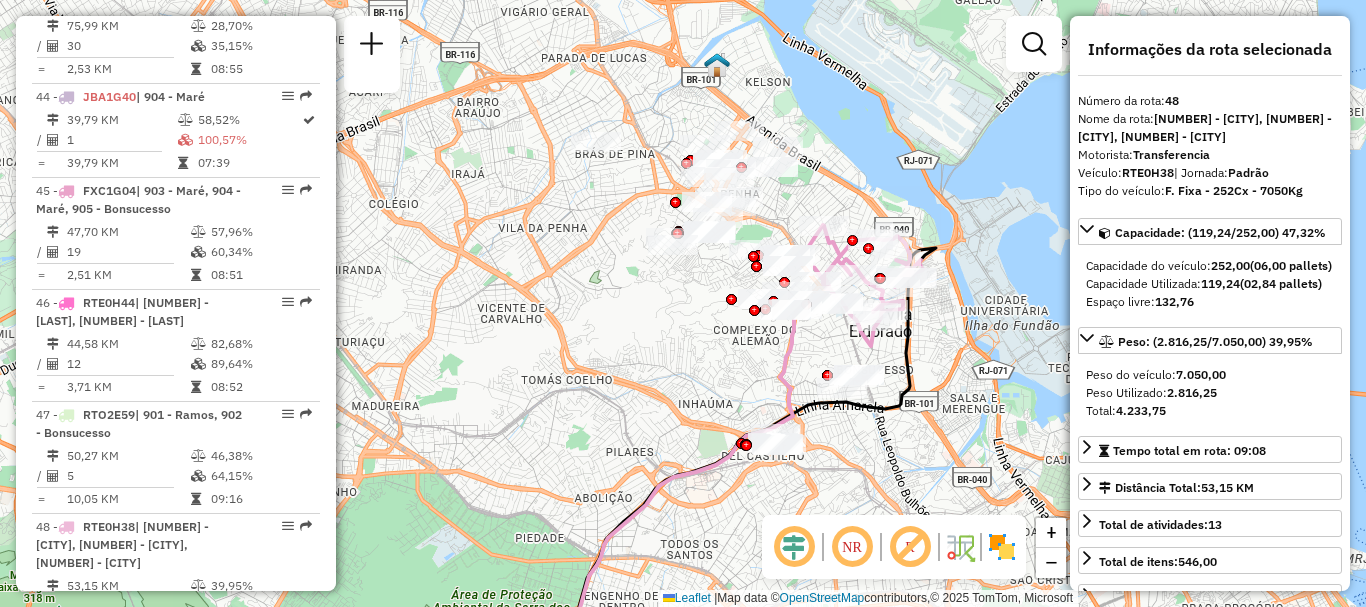drag, startPoint x: 756, startPoint y: 263, endPoint x: 685, endPoint y: 259, distance: 71.11259 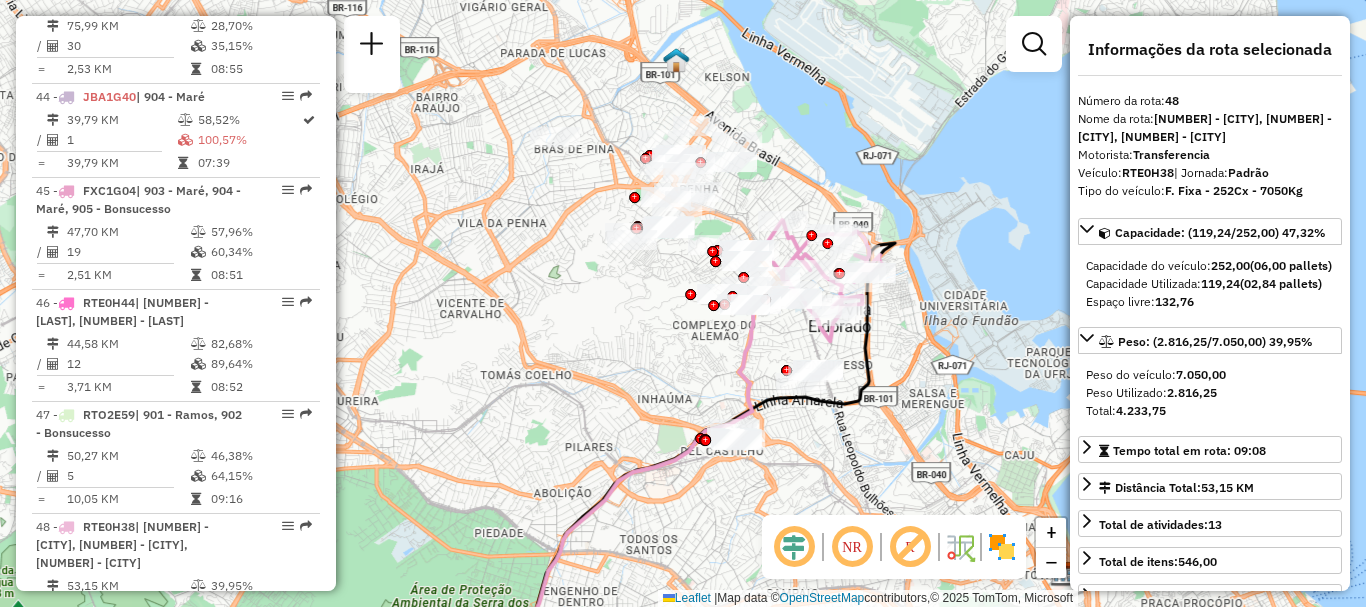 drag, startPoint x: 677, startPoint y: 258, endPoint x: 661, endPoint y: 252, distance: 17.088007 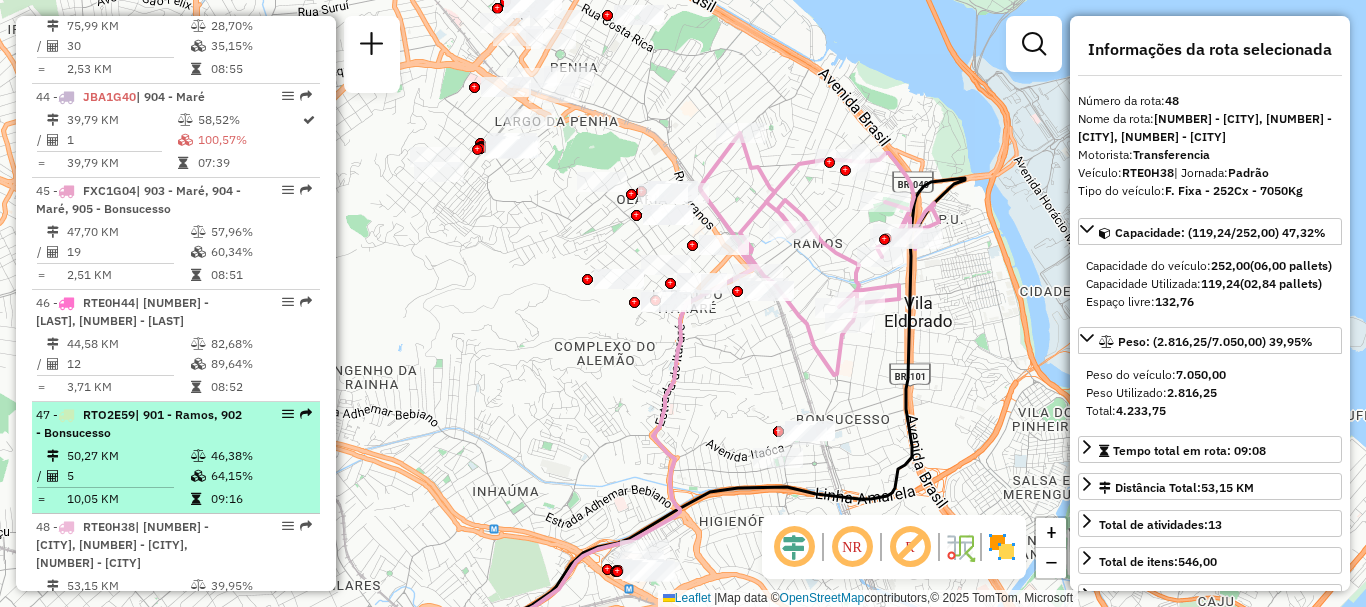 click on "| 901 - Ramos, 902 - Bonsucesso" at bounding box center [139, 423] 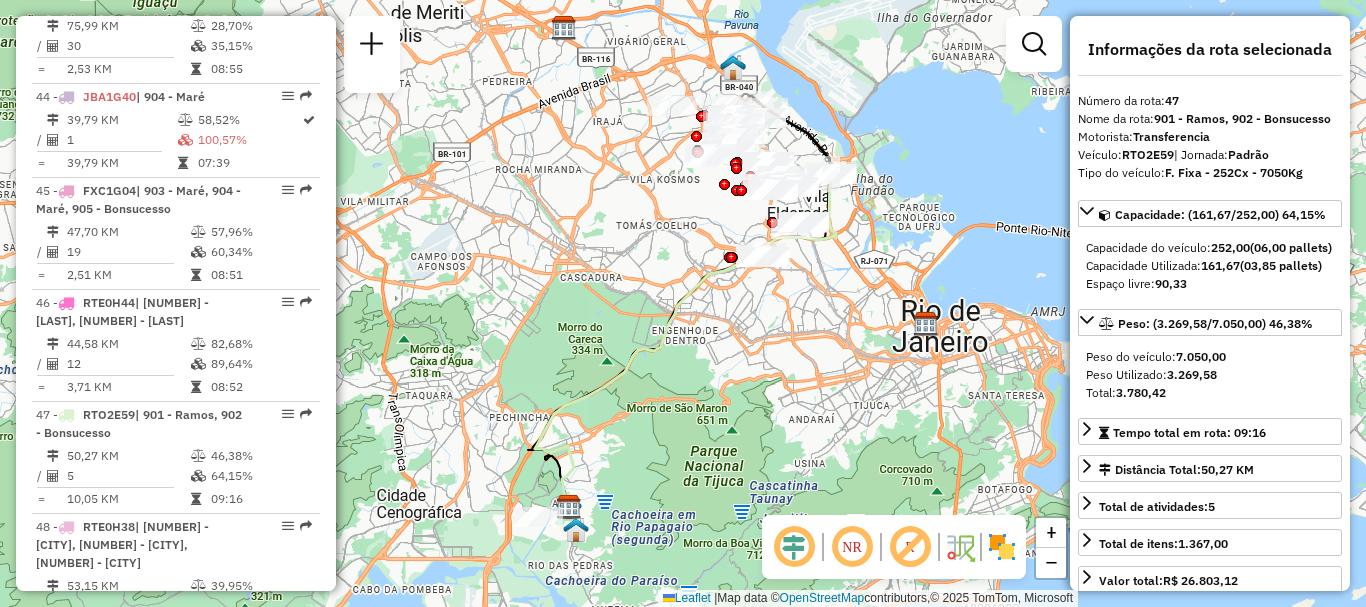 click 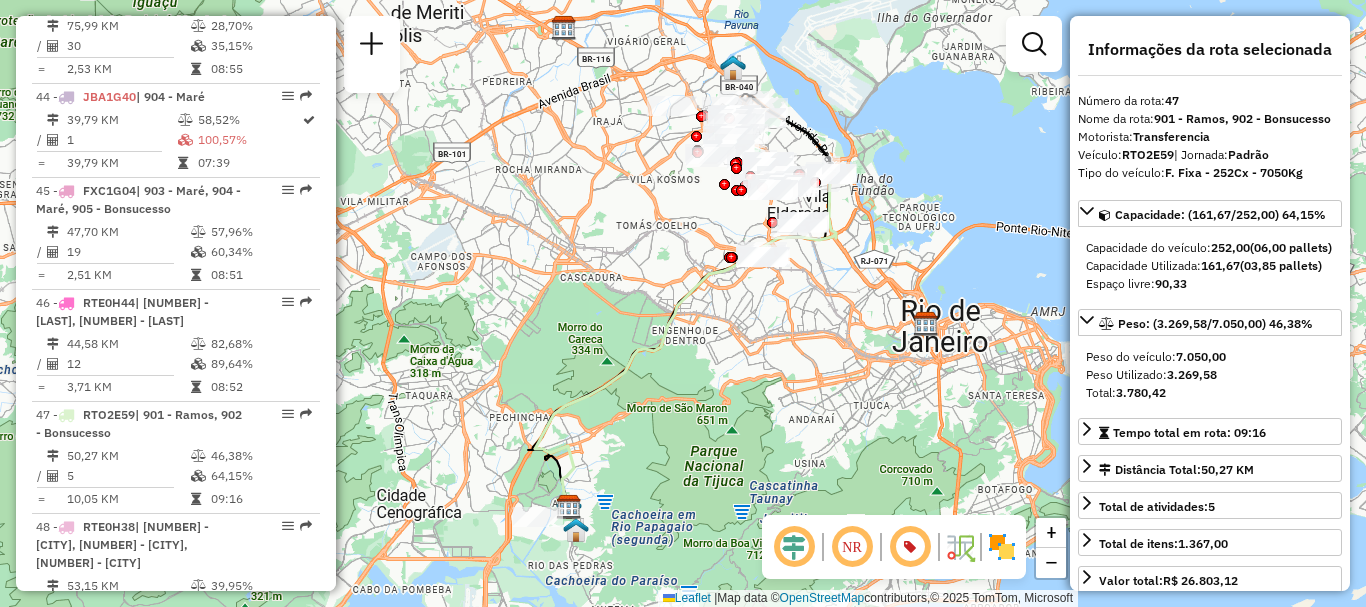 click 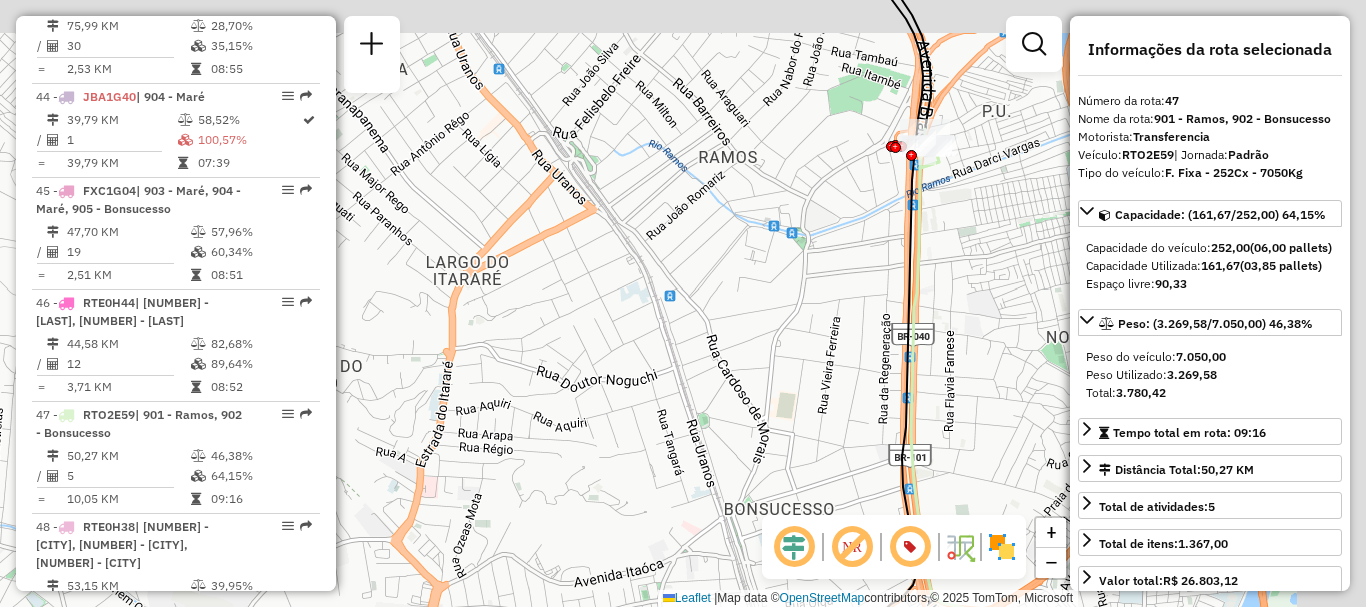 drag, startPoint x: 855, startPoint y: 177, endPoint x: 736, endPoint y: 233, distance: 131.51807 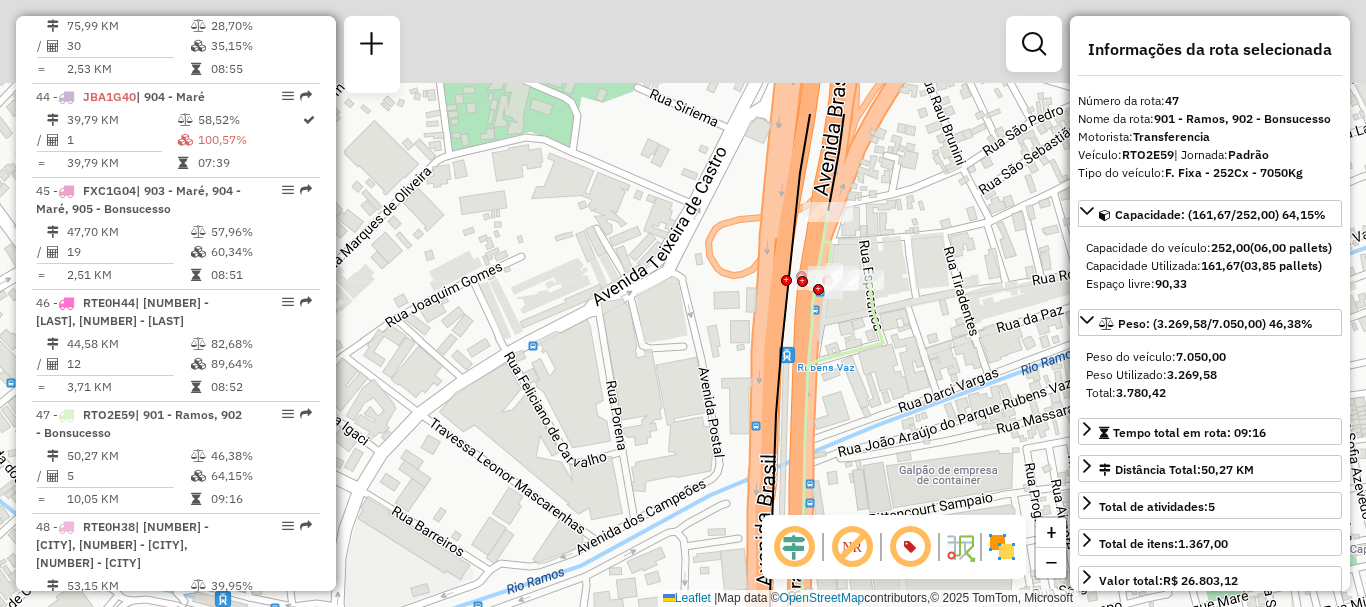 drag, startPoint x: 749, startPoint y: 149, endPoint x: 748, endPoint y: 349, distance: 200.0025 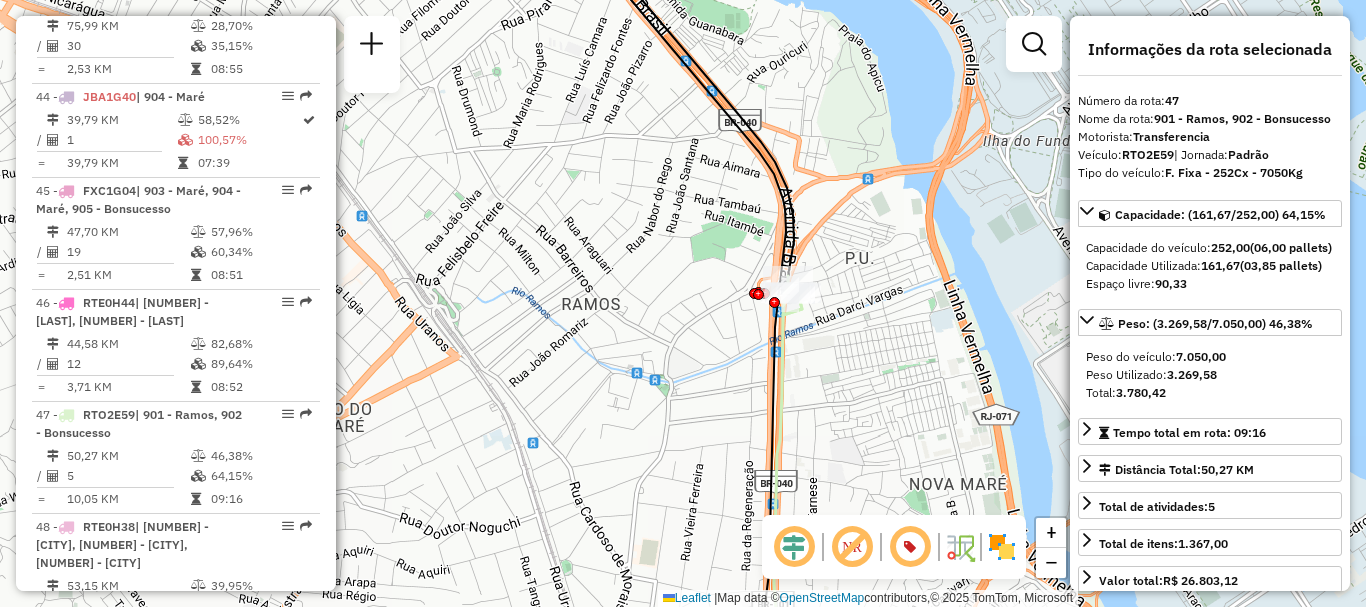 scroll, scrollTop: 5488, scrollLeft: 0, axis: vertical 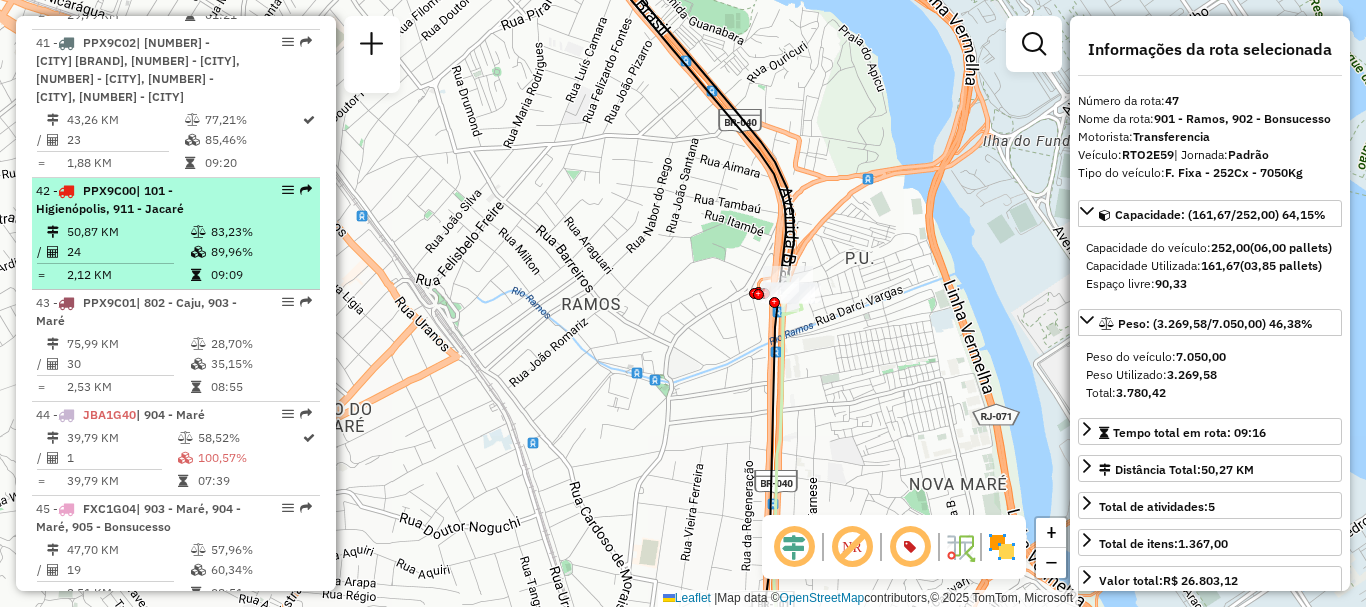 click on "42 -       PPX9C00   | 101 - Higienópolis, 911 - Jacaré  50,87 KM   83,23%  /  24   89,96%     =  2,12 KM   09:09" at bounding box center (176, 234) 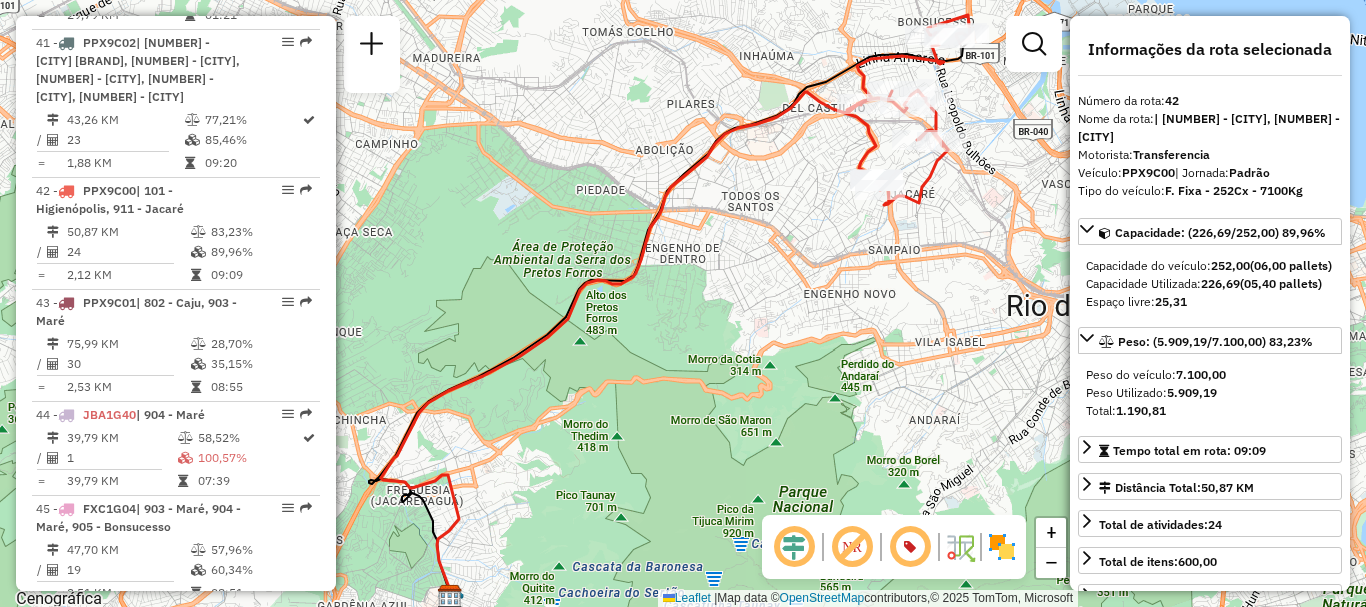 drag, startPoint x: 840, startPoint y: 235, endPoint x: 668, endPoint y: 316, distance: 190.11838 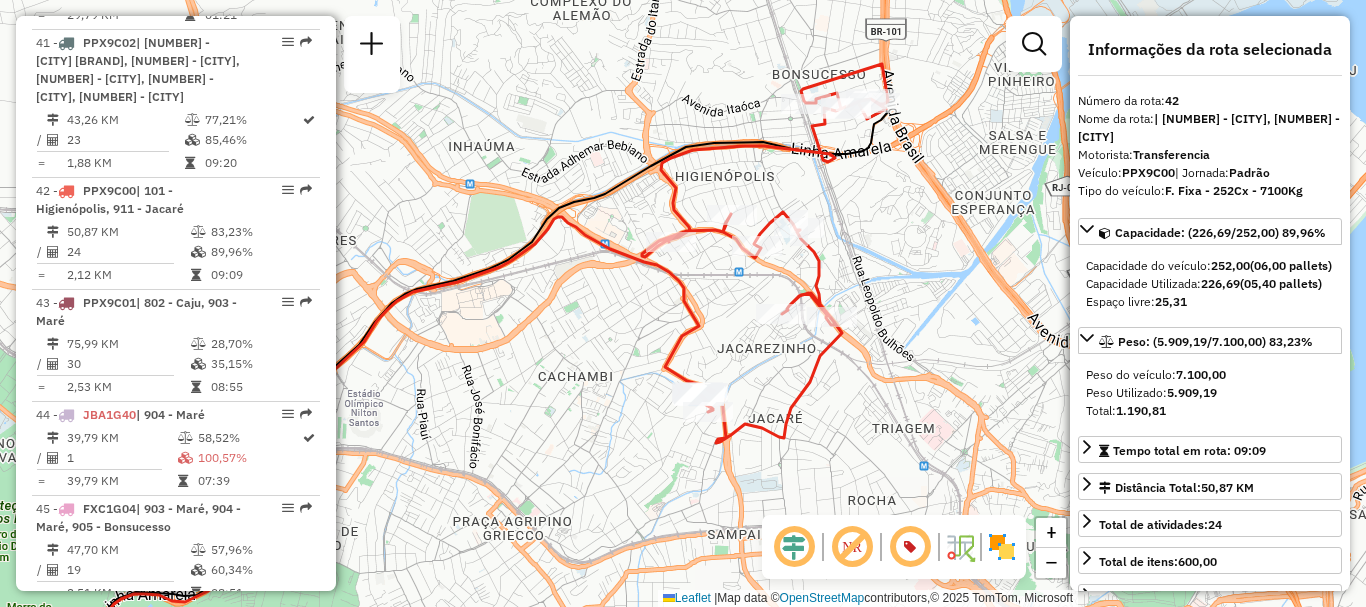 click 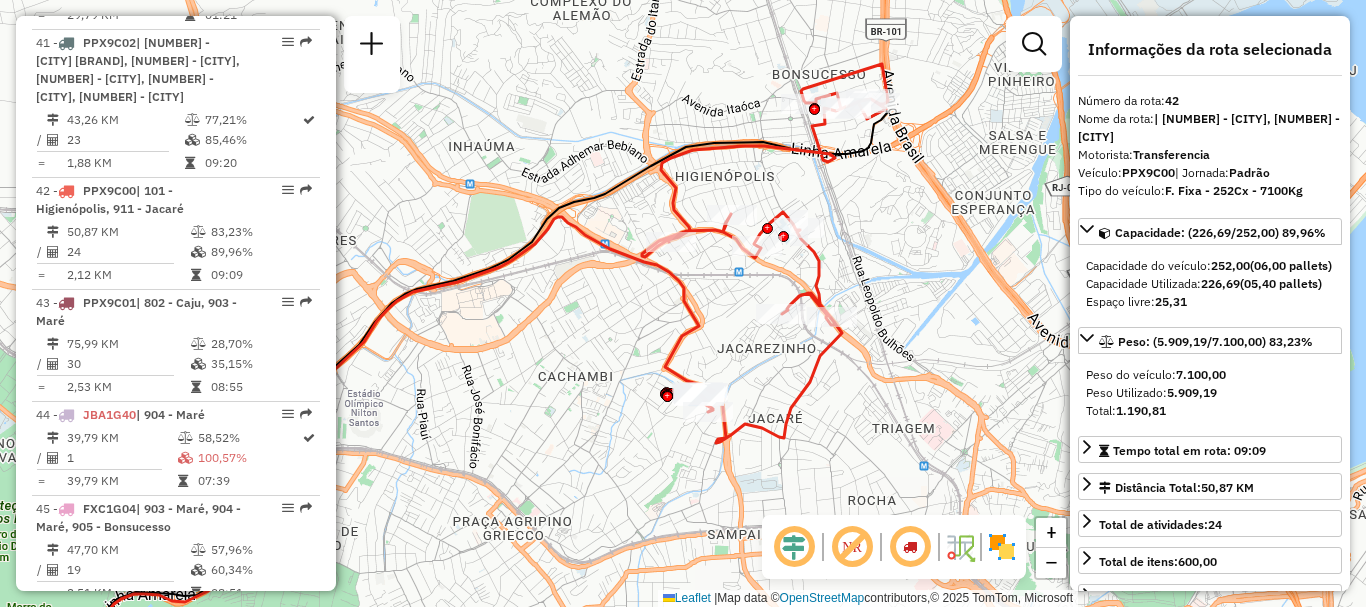 click 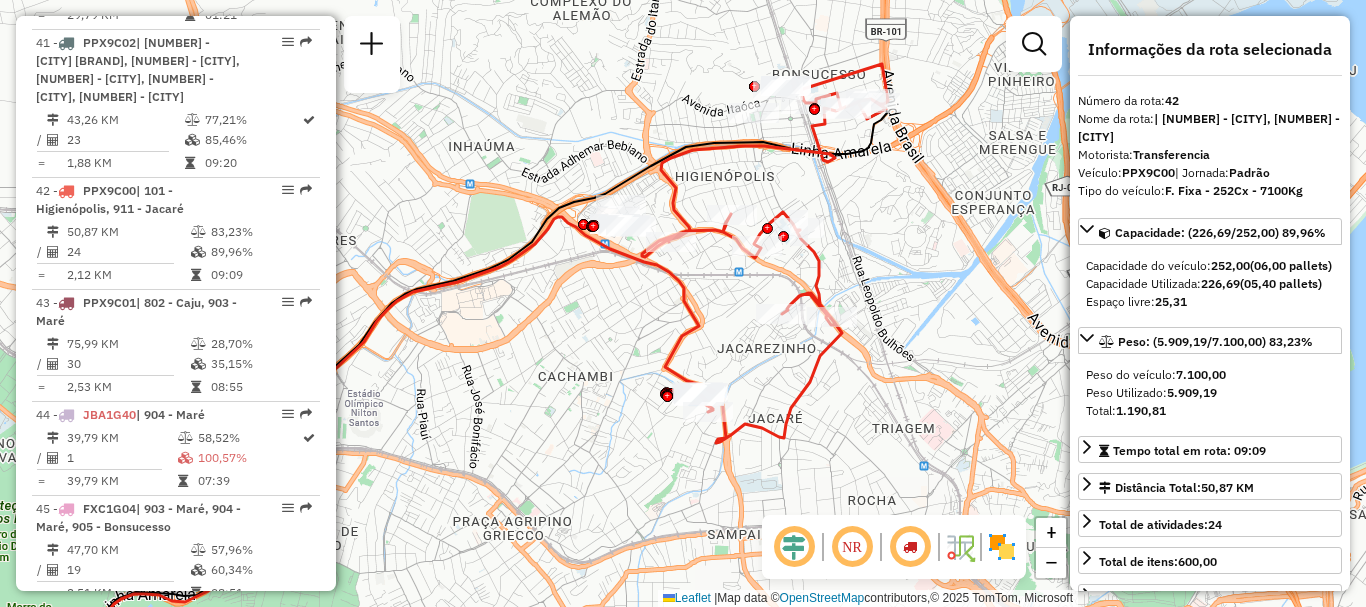 click 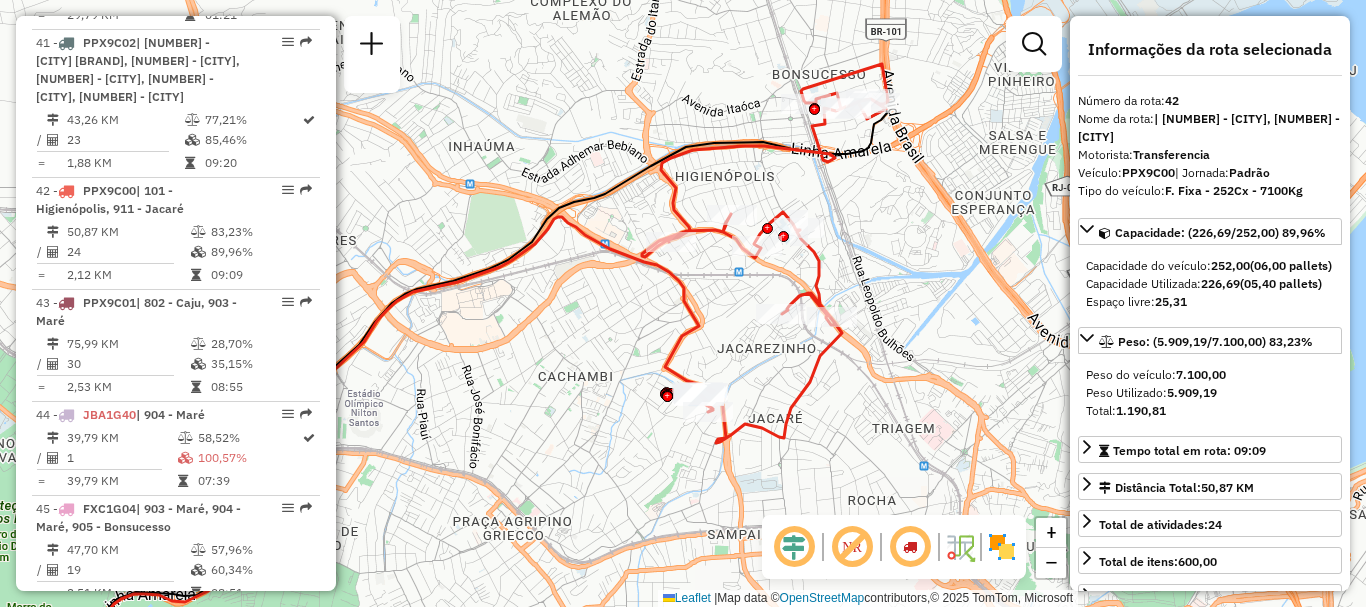 drag, startPoint x: 844, startPoint y: 259, endPoint x: 827, endPoint y: 280, distance: 27.018513 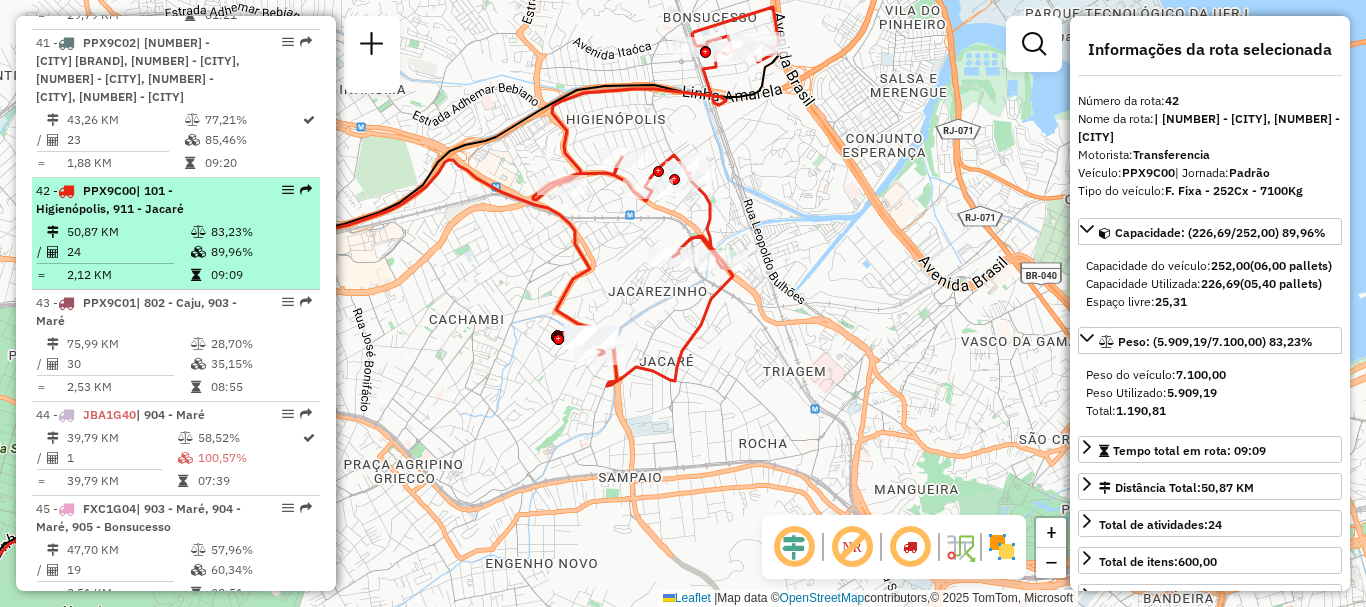 click on "50,87 KM" at bounding box center (128, 232) 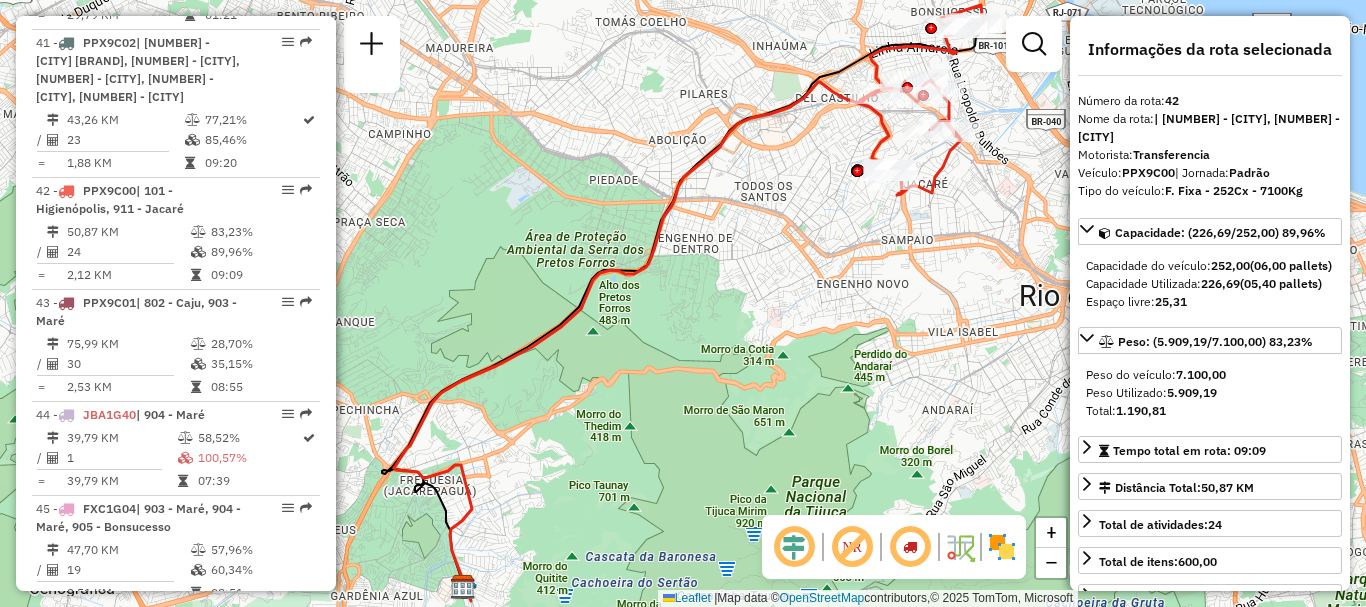 drag, startPoint x: 842, startPoint y: 155, endPoint x: 712, endPoint y: 267, distance: 171.59254 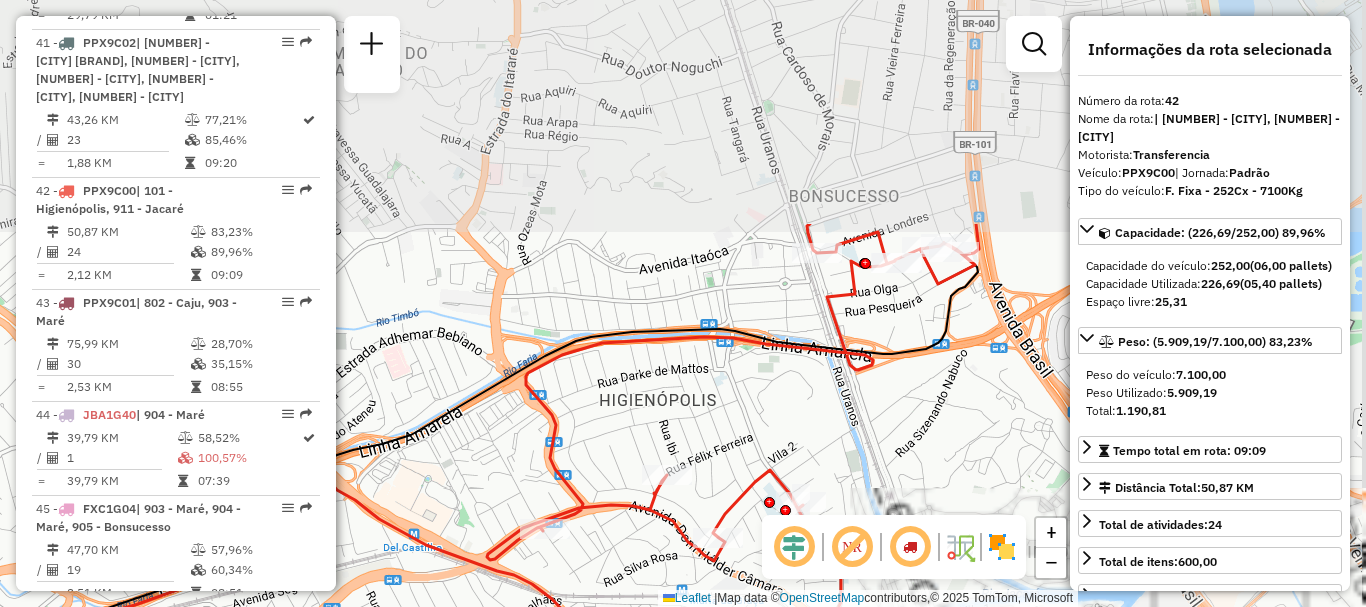 drag, startPoint x: 846, startPoint y: 171, endPoint x: 734, endPoint y: 488, distance: 336.2038 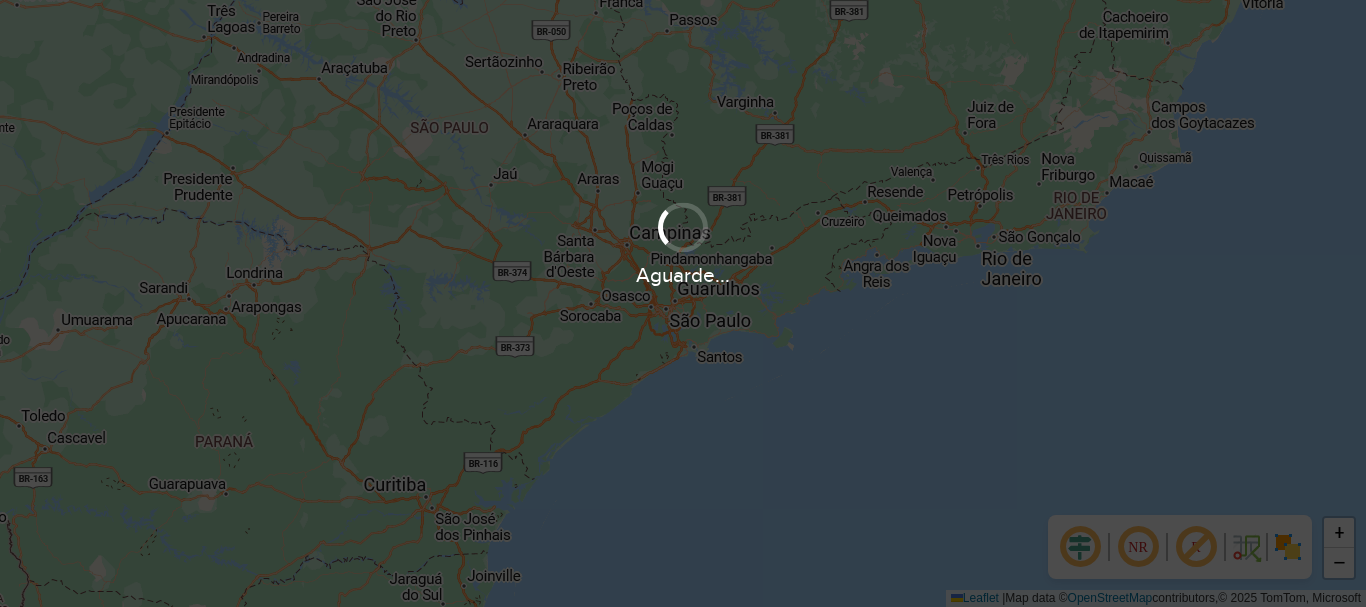 scroll, scrollTop: 0, scrollLeft: 0, axis: both 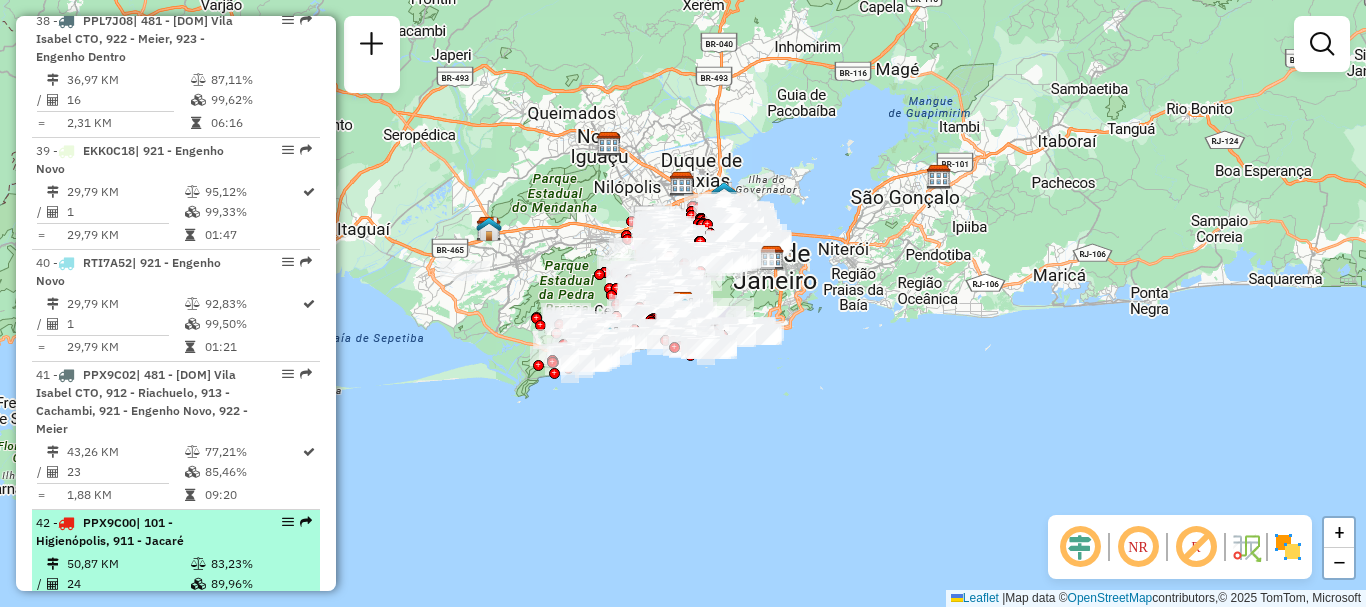 click on "| [NUMBER] - [NAME], [NUMBER] - [NAME]" at bounding box center [142, 532] 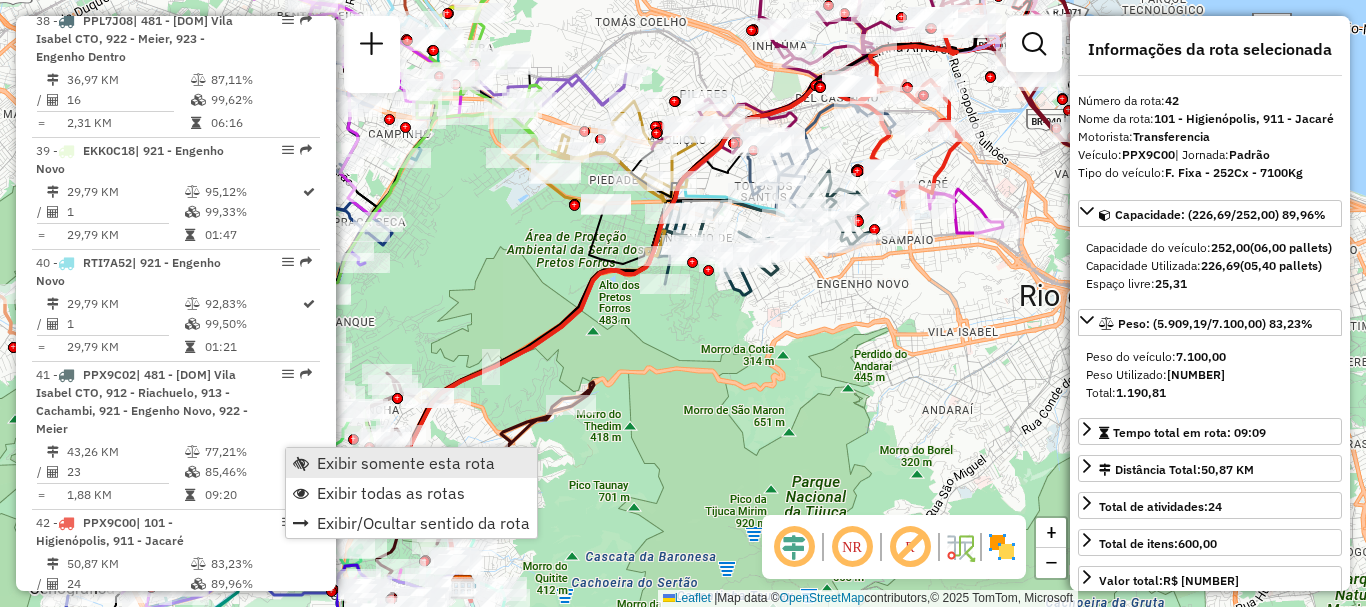 click on "Exibir somente esta rota" at bounding box center (406, 463) 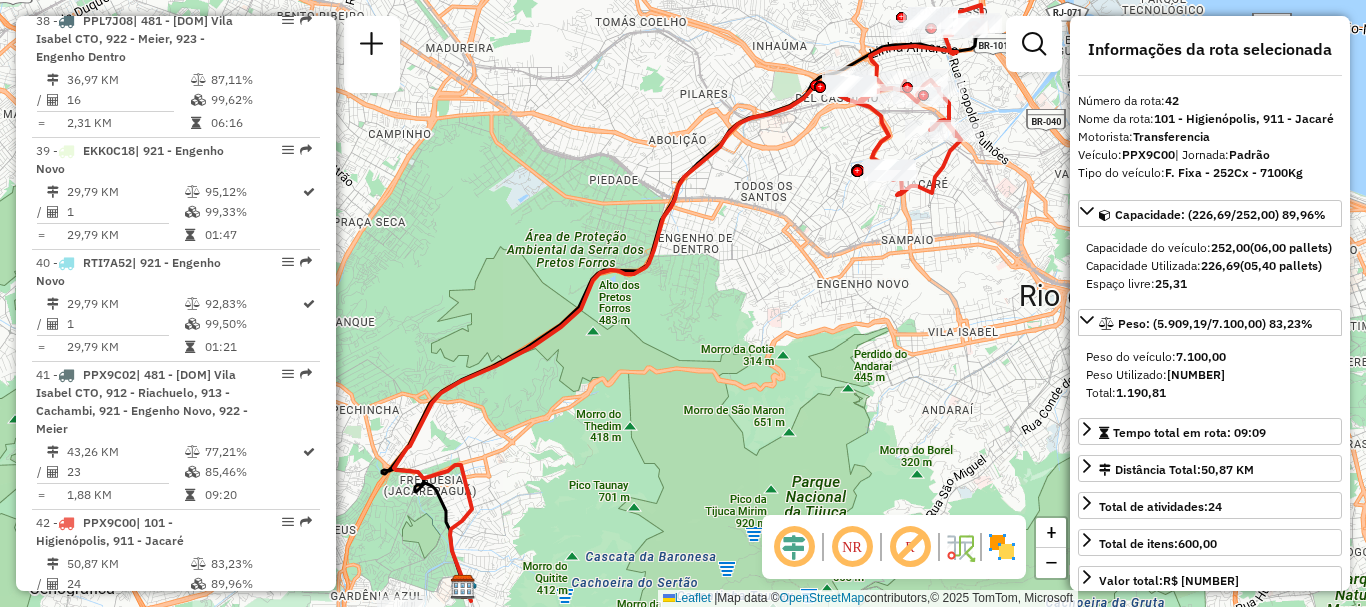 drag, startPoint x: 773, startPoint y: 176, endPoint x: 609, endPoint y: 380, distance: 261.74796 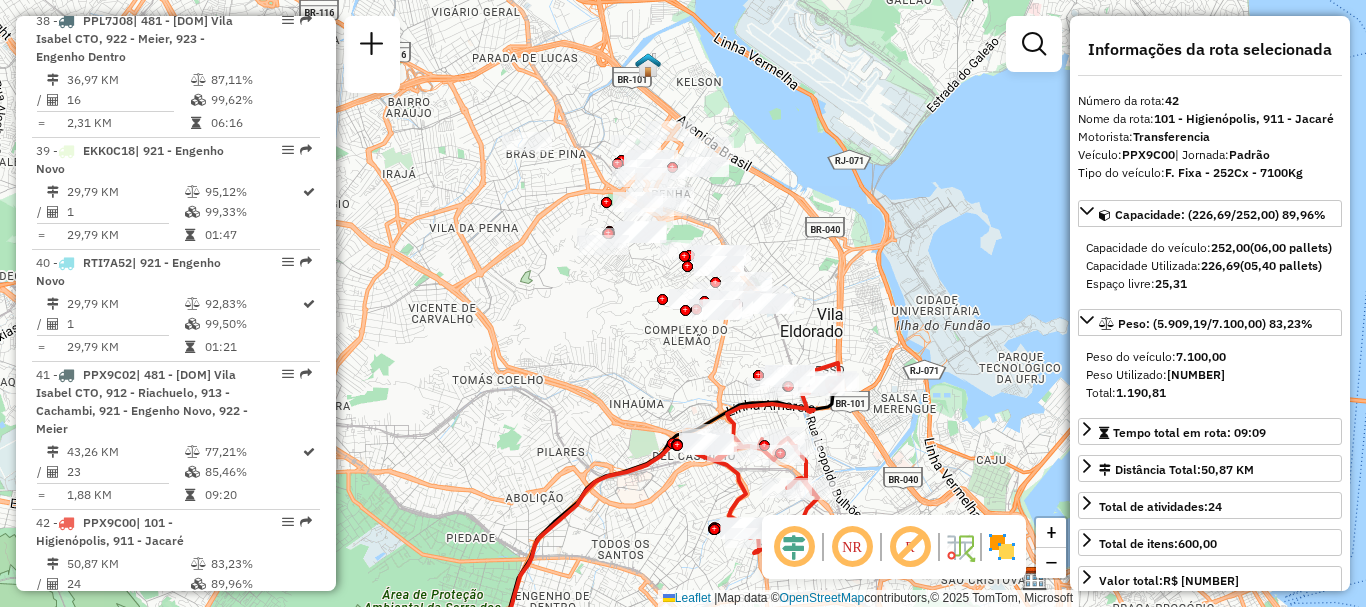 drag, startPoint x: 630, startPoint y: 286, endPoint x: 650, endPoint y: 385, distance: 101 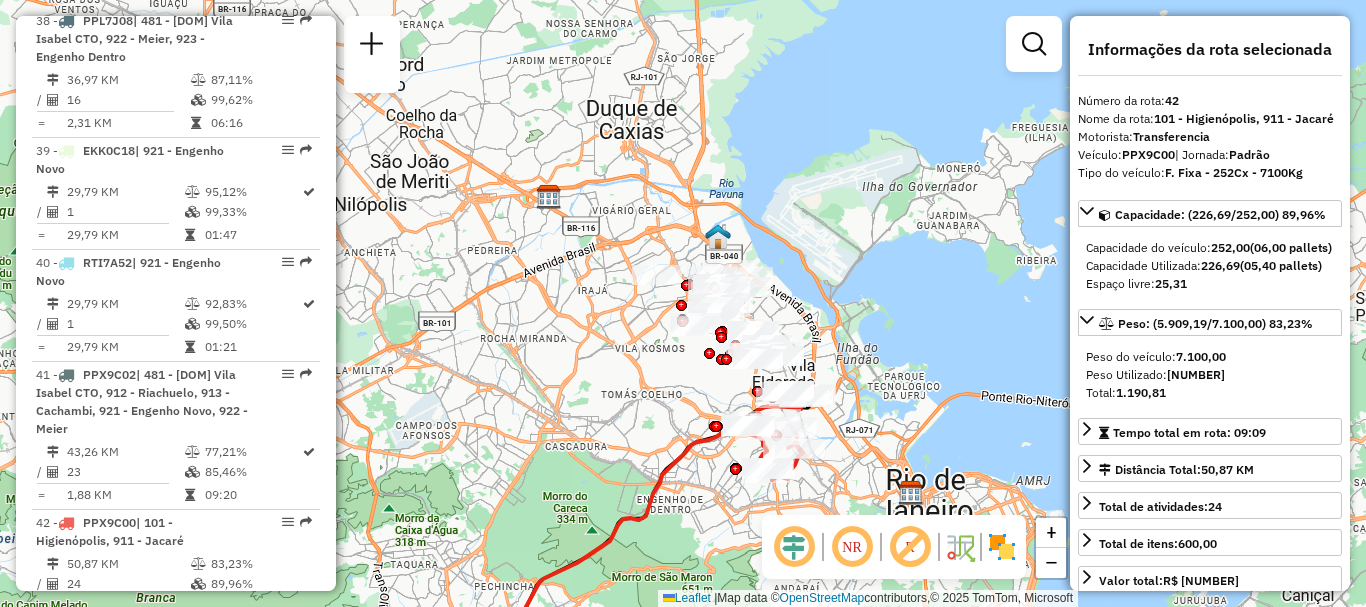 scroll, scrollTop: 5600, scrollLeft: 0, axis: vertical 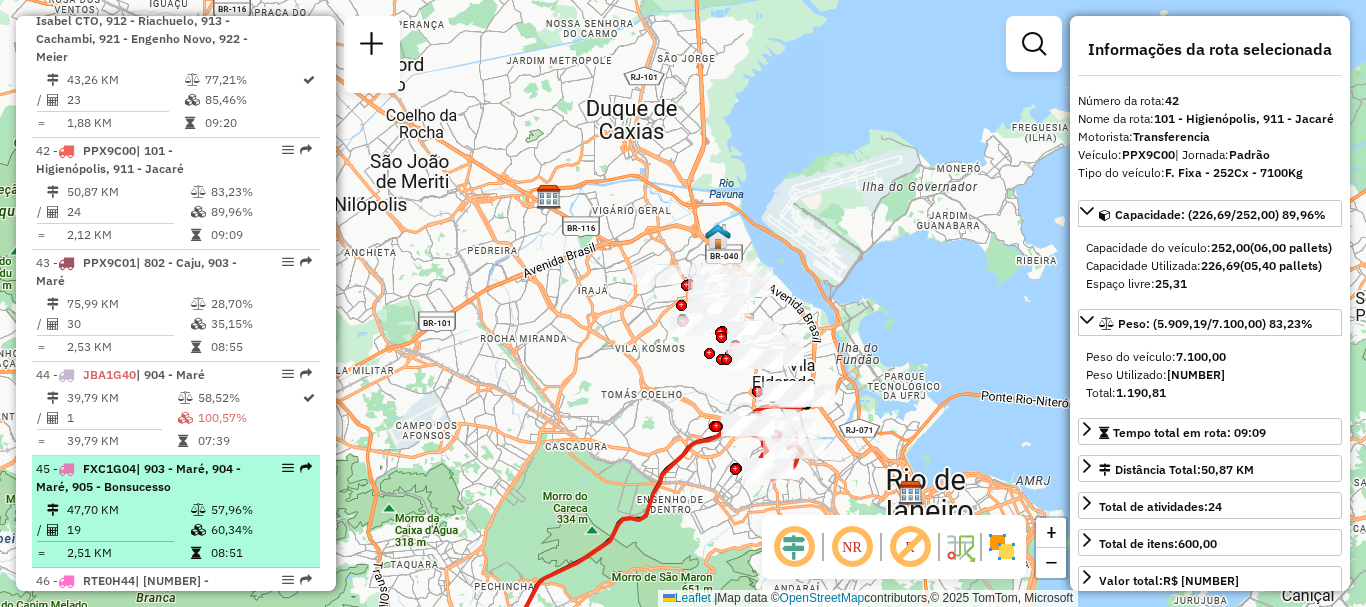 click on "| 903 - Maré, 904 - Maré, 905 - Bonsucesso" at bounding box center (138, 477) 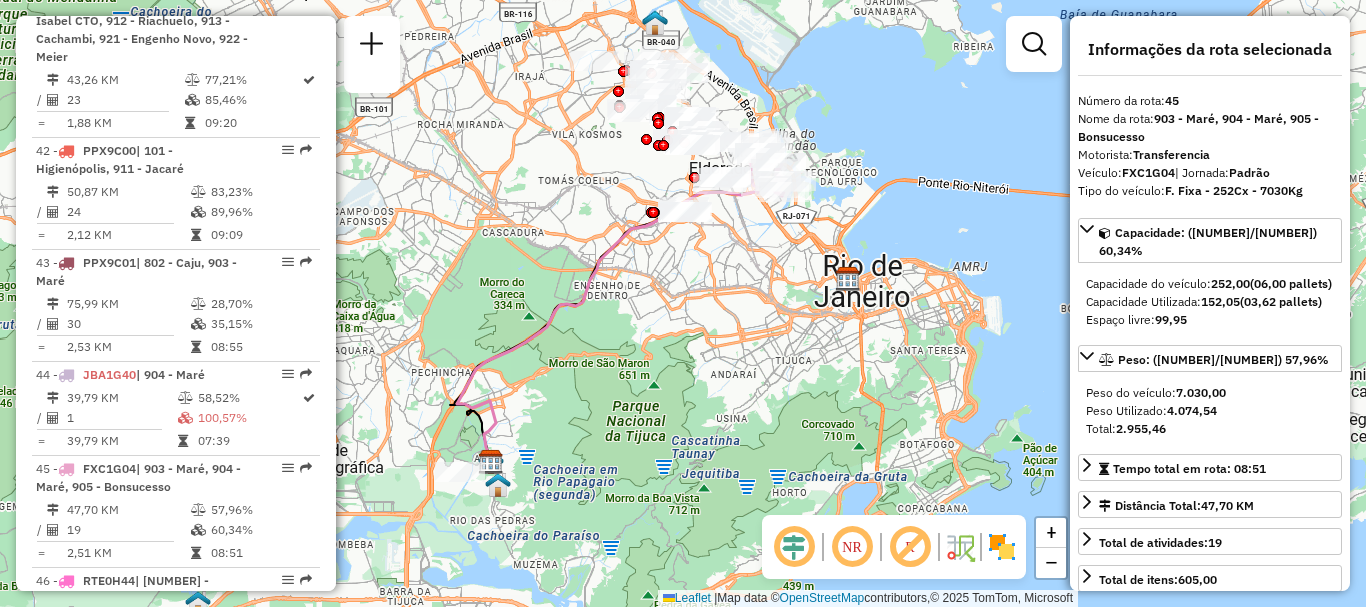 click 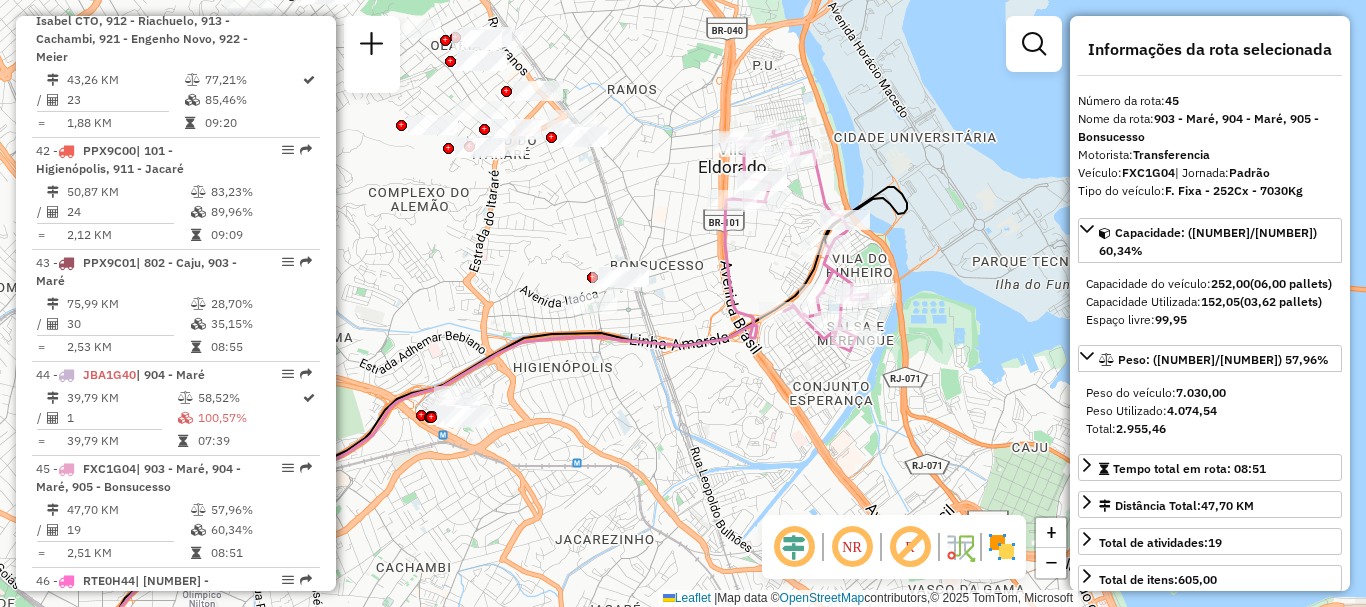 drag, startPoint x: 719, startPoint y: 176, endPoint x: 719, endPoint y: 267, distance: 91 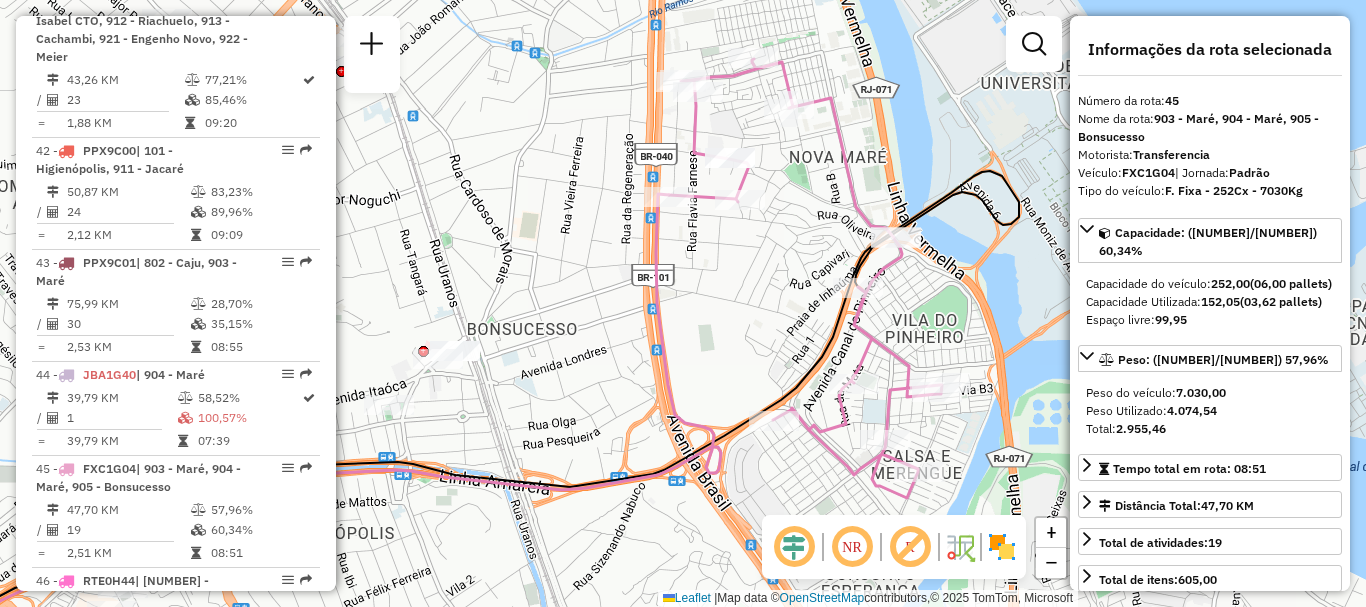 drag, startPoint x: 777, startPoint y: 215, endPoint x: 761, endPoint y: 268, distance: 55.362442 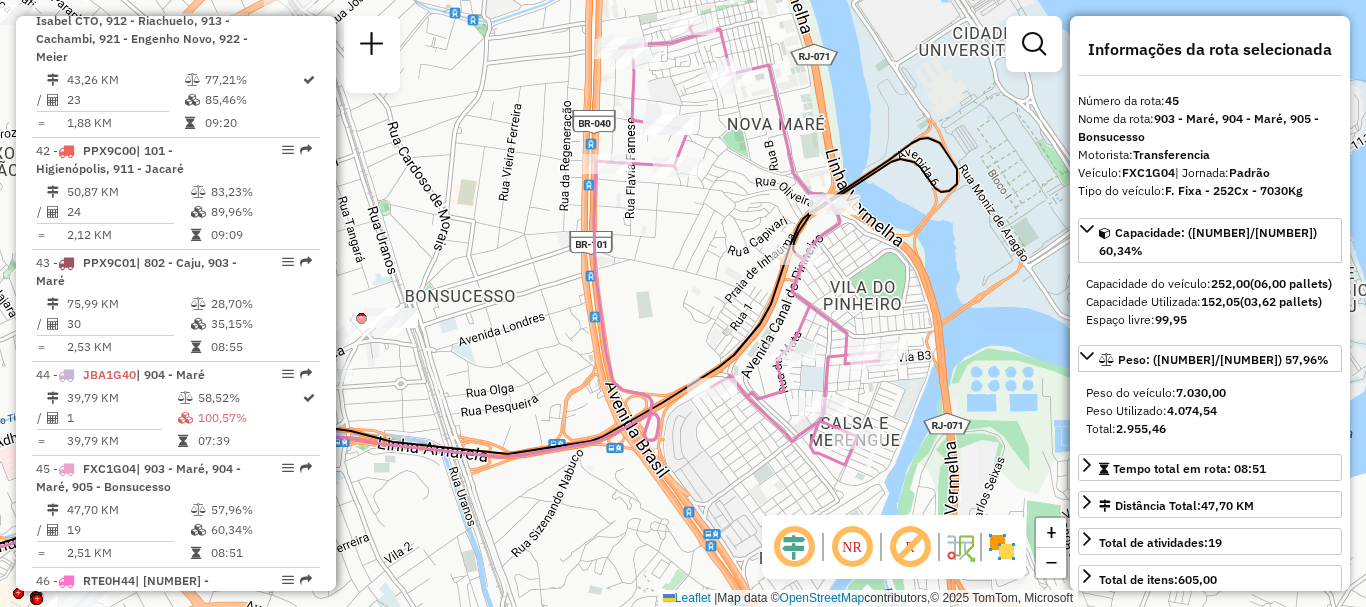 drag, startPoint x: 759, startPoint y: 295, endPoint x: 697, endPoint y: 226, distance: 92.76314 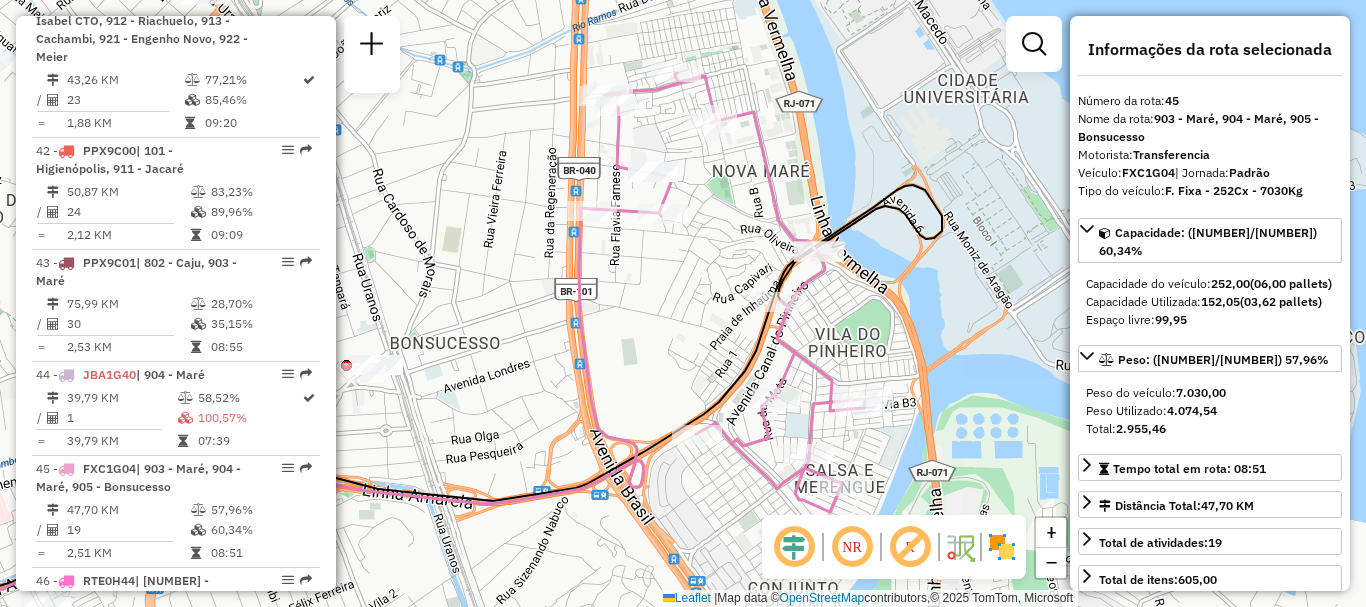 drag, startPoint x: 675, startPoint y: 208, endPoint x: 660, endPoint y: 271, distance: 64.7611 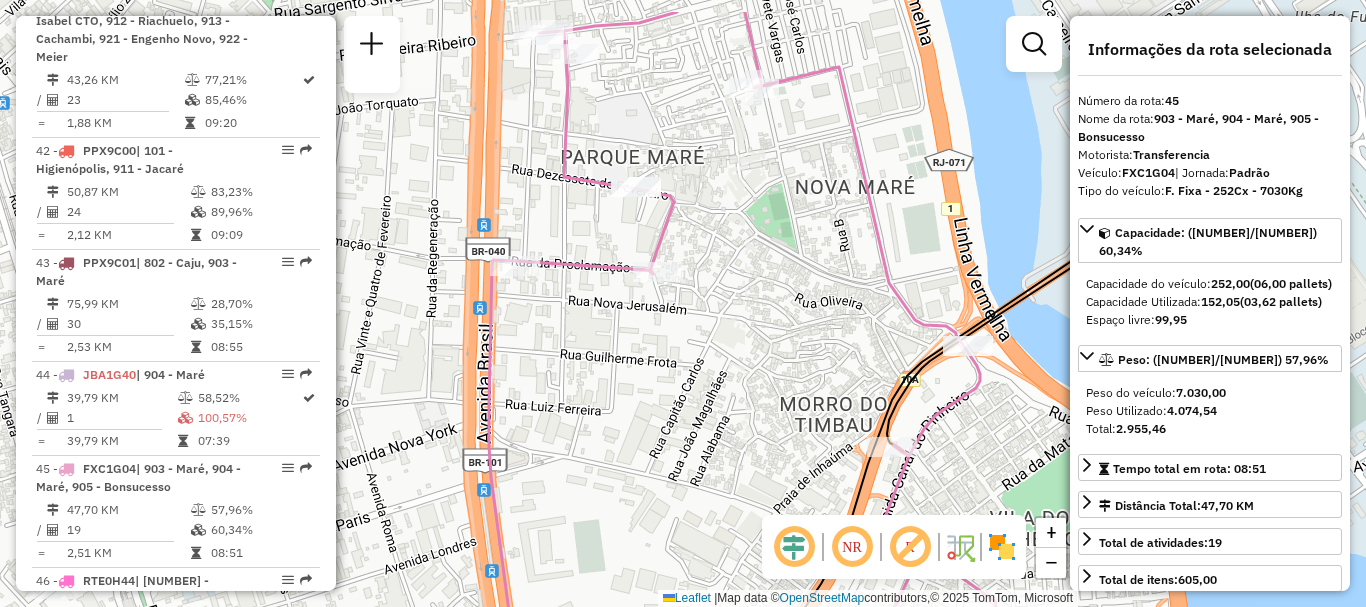 drag, startPoint x: 717, startPoint y: 278, endPoint x: 706, endPoint y: 381, distance: 103.58572 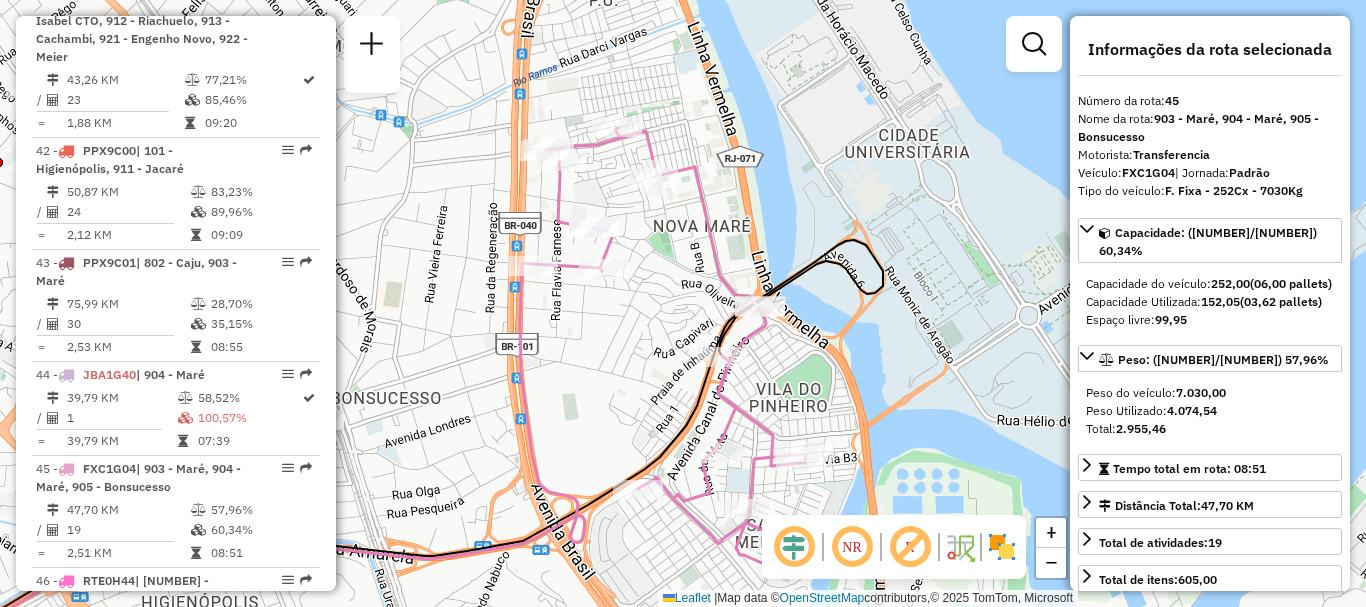 drag, startPoint x: 664, startPoint y: 337, endPoint x: 608, endPoint y: 216, distance: 133.33041 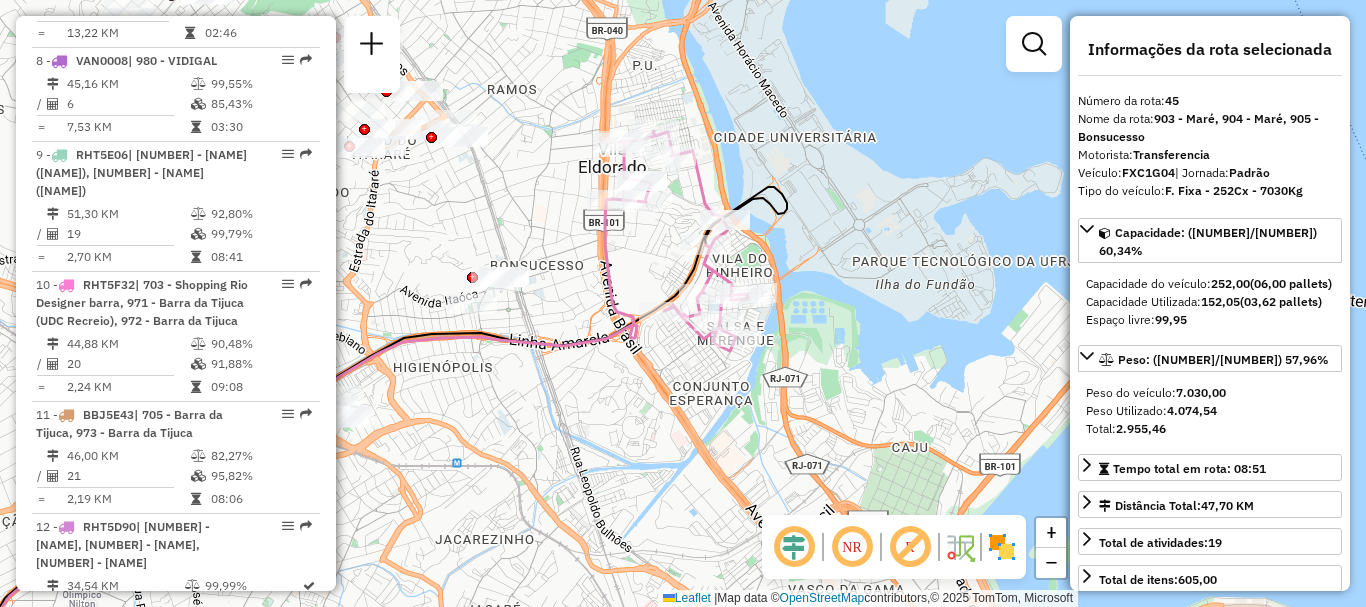 scroll, scrollTop: 5228, scrollLeft: 0, axis: vertical 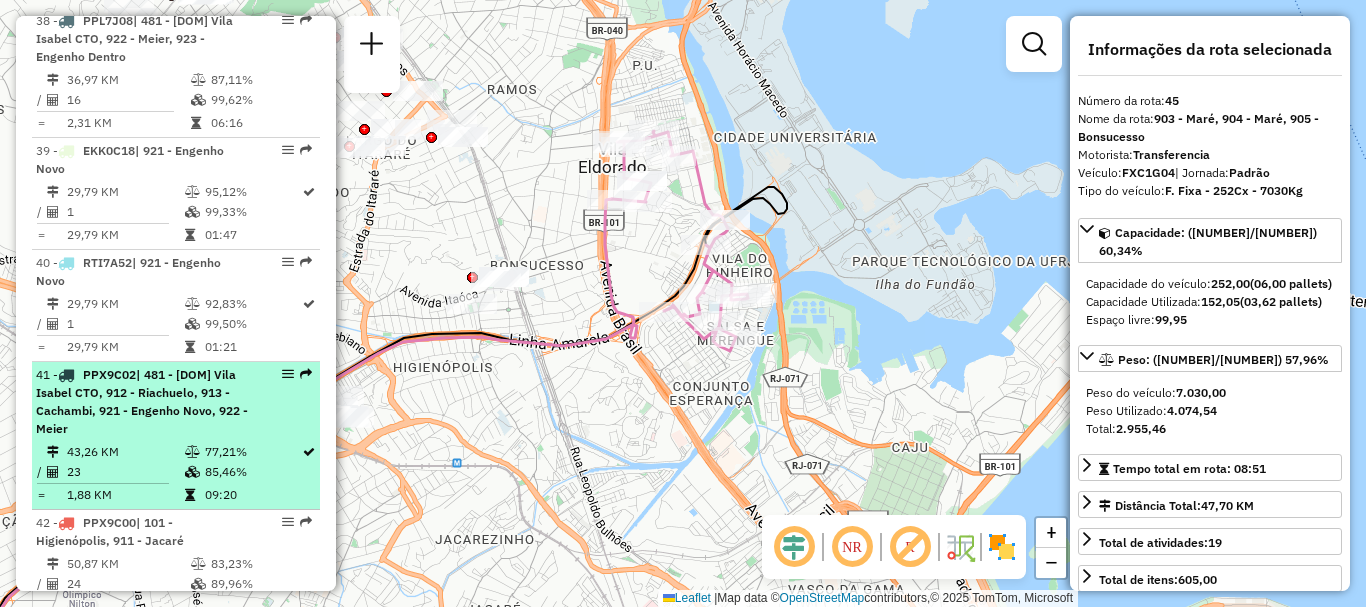 click on "| [NUMBER] - [NAME] [NAME], [NAME], [NAME] - [NAME], [NAME] - [NAME]" at bounding box center [142, 402] 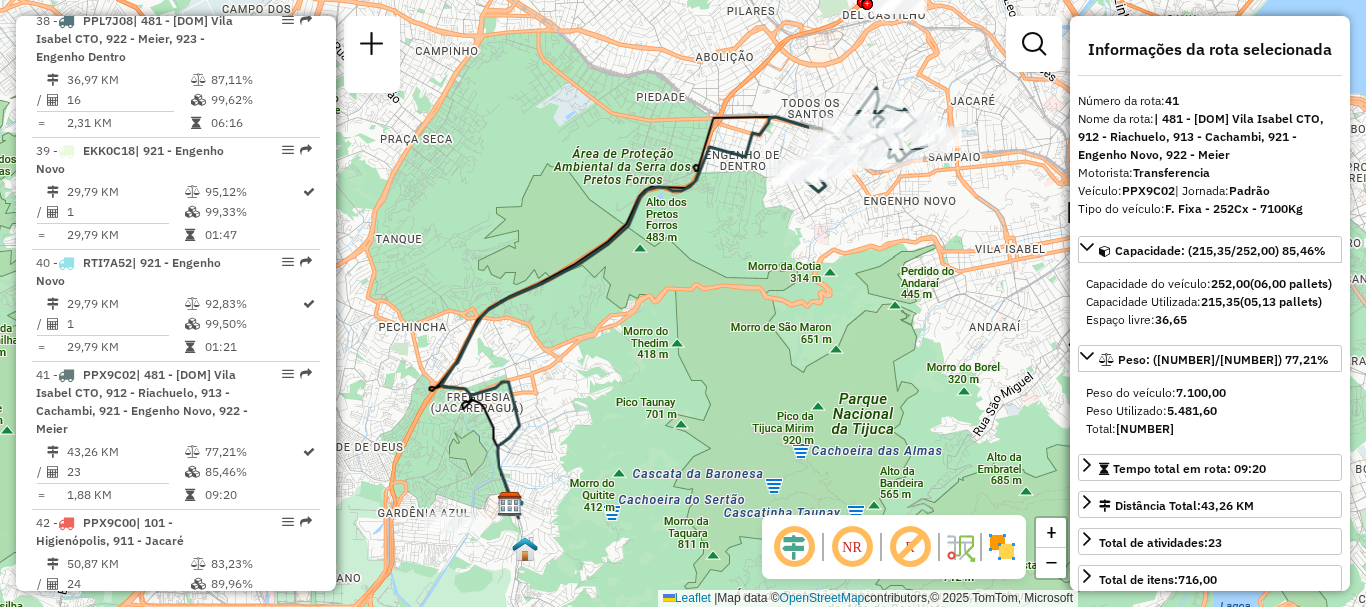 drag, startPoint x: 767, startPoint y: 161, endPoint x: 733, endPoint y: 204, distance: 54.81788 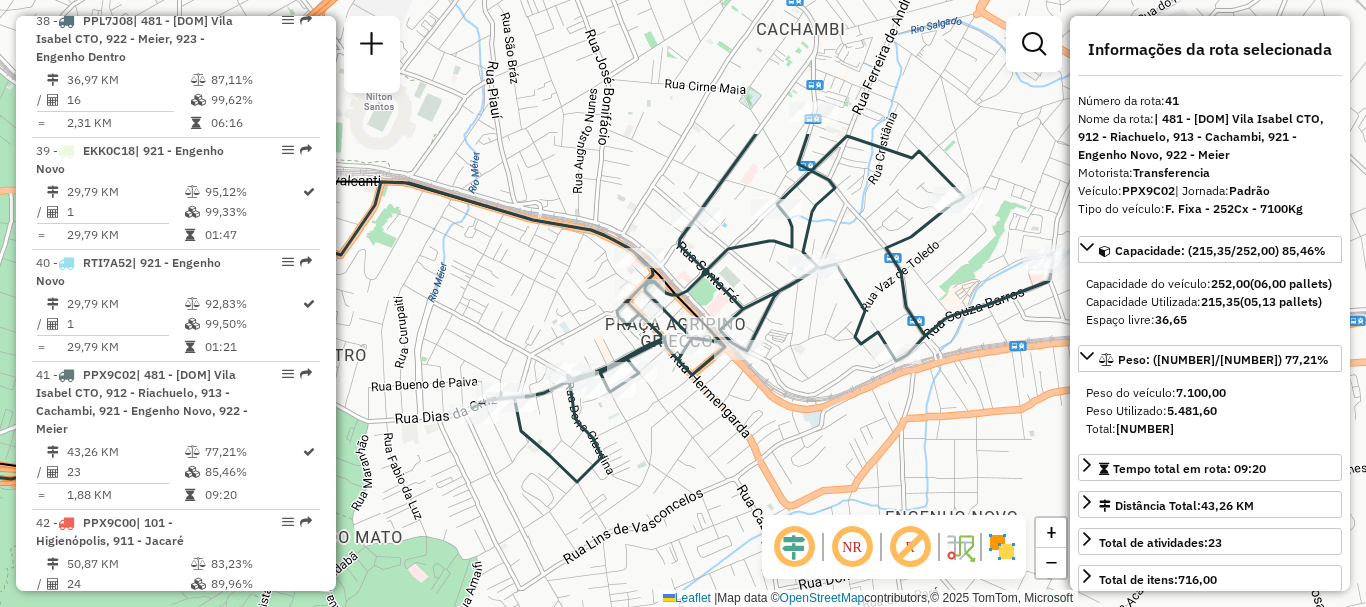 drag, startPoint x: 782, startPoint y: 390, endPoint x: 768, endPoint y: 434, distance: 46.173584 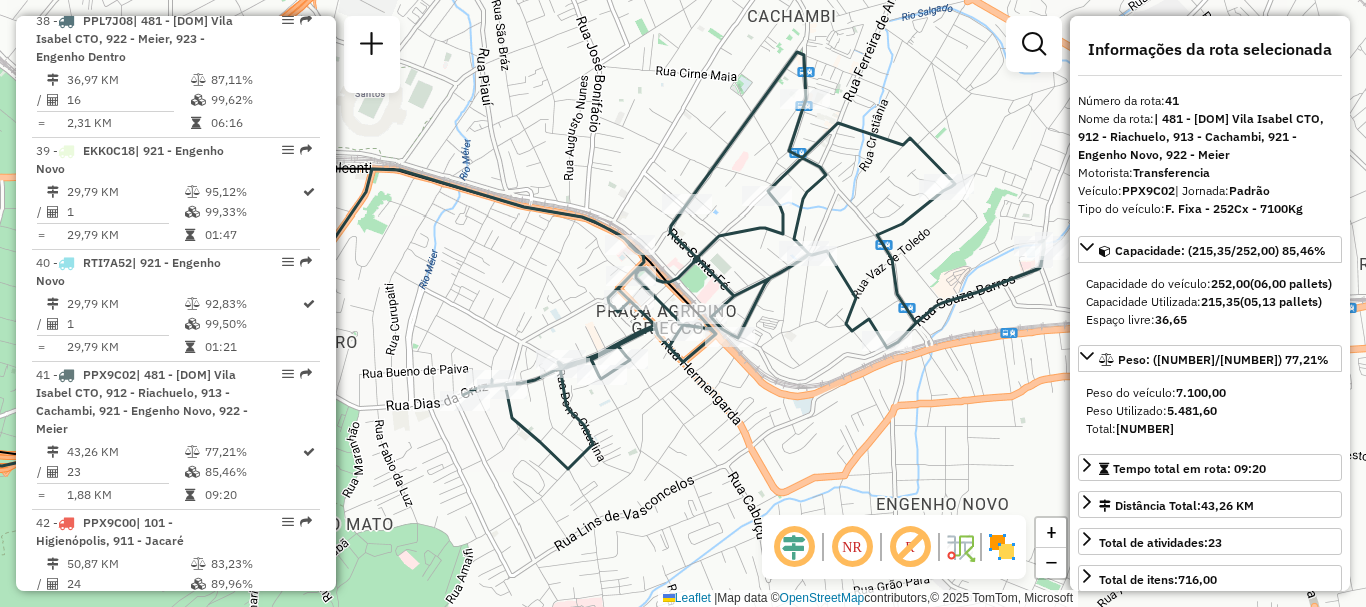 drag, startPoint x: 963, startPoint y: 253, endPoint x: 919, endPoint y: 244, distance: 44.911022 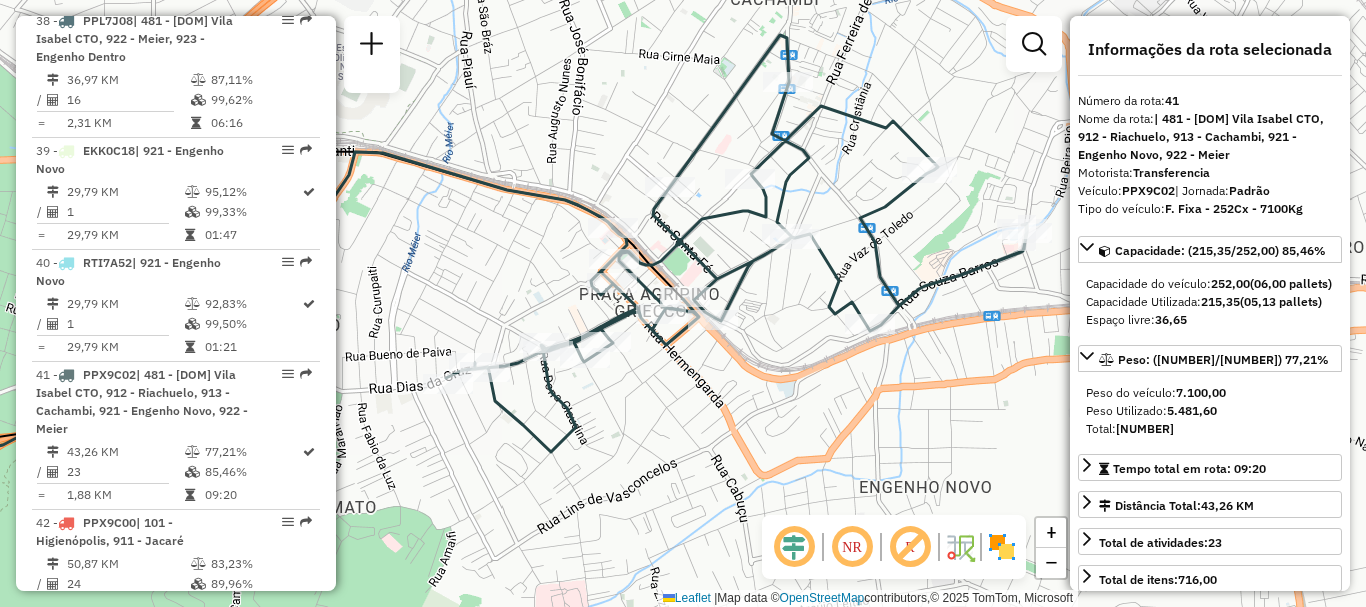drag, startPoint x: 981, startPoint y: 313, endPoint x: 951, endPoint y: 313, distance: 30 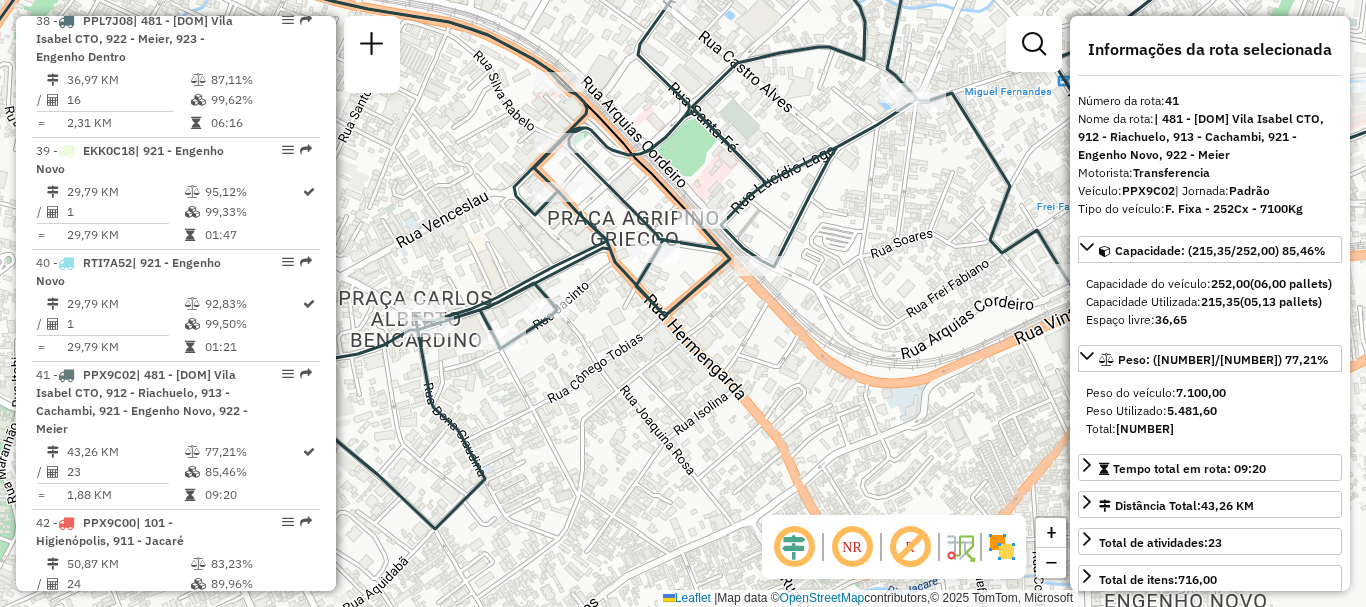 drag, startPoint x: 469, startPoint y: 376, endPoint x: 638, endPoint y: 301, distance: 184.89456 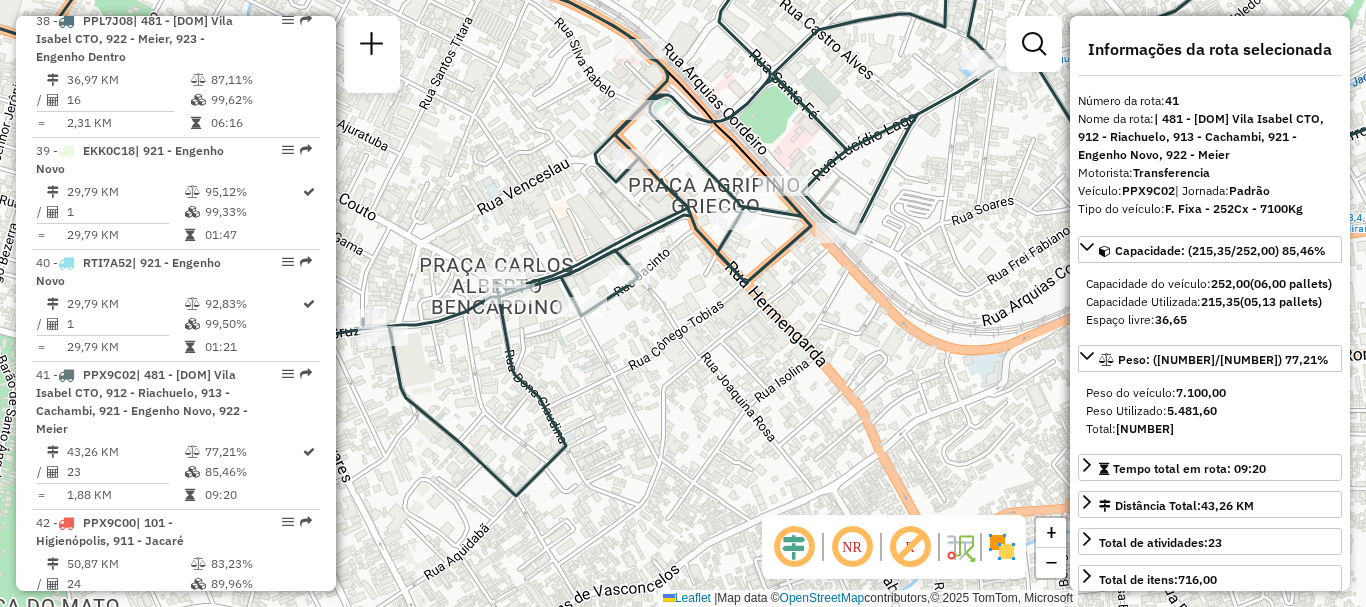drag, startPoint x: 453, startPoint y: 225, endPoint x: 503, endPoint y: 193, distance: 59.36329 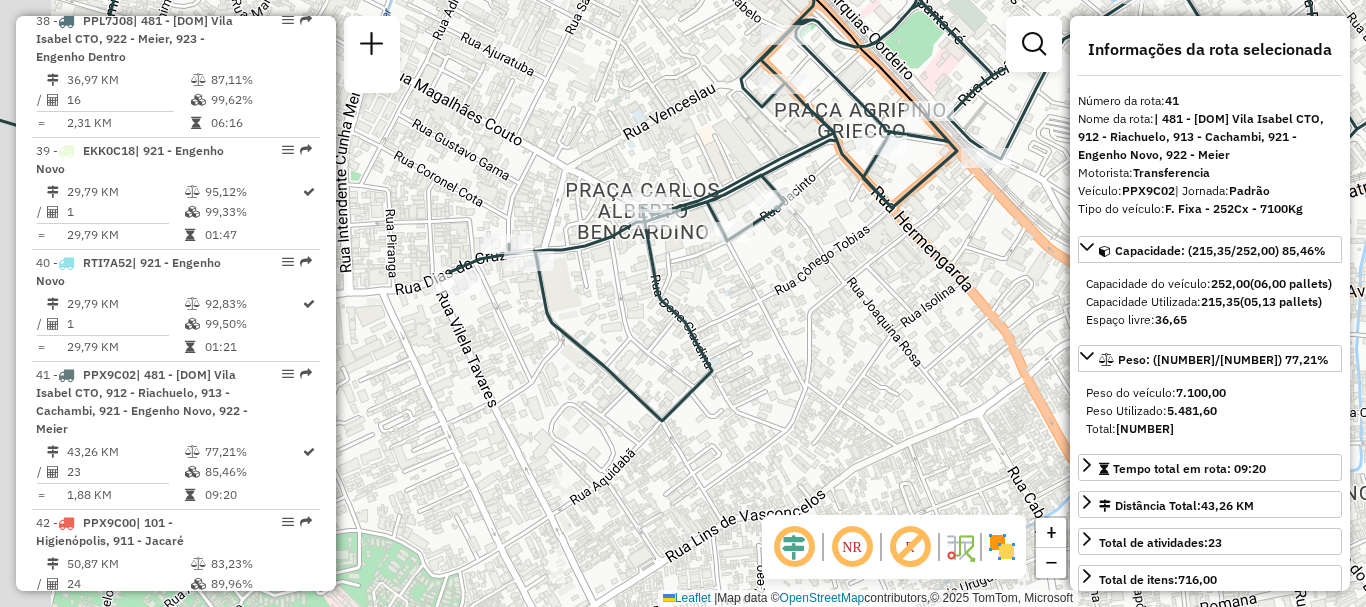 drag, startPoint x: 652, startPoint y: 334, endPoint x: 793, endPoint y: 278, distance: 151.71355 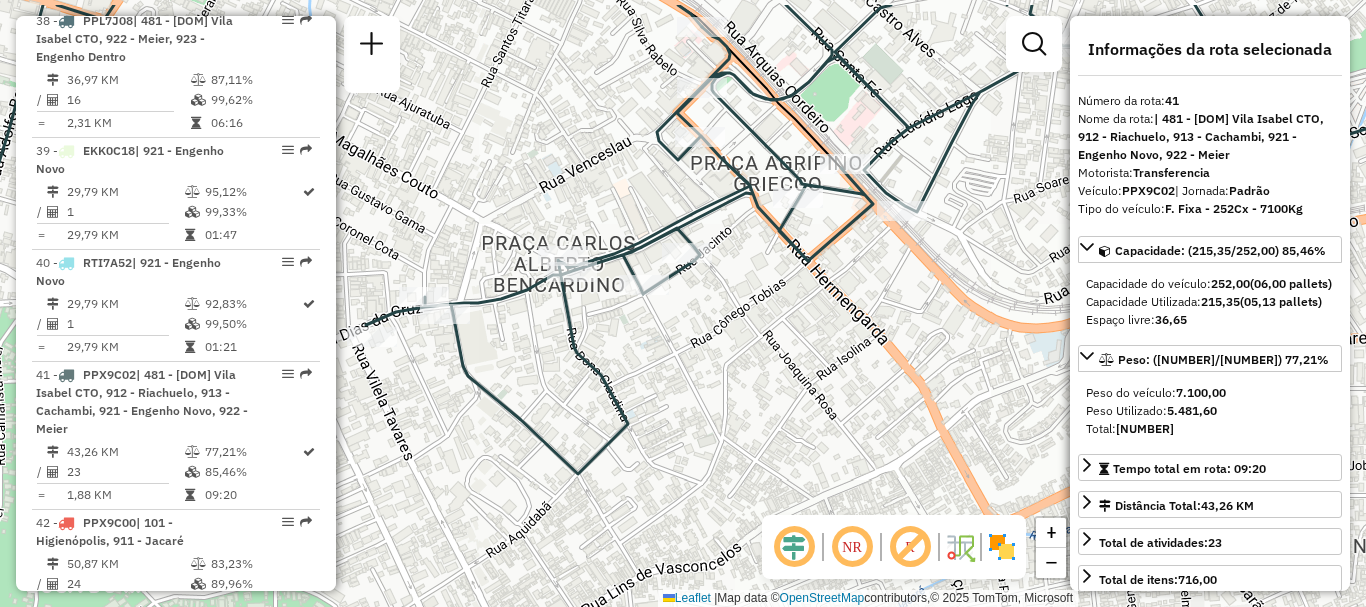 drag, startPoint x: 652, startPoint y: 248, endPoint x: 541, endPoint y: 304, distance: 124.32619 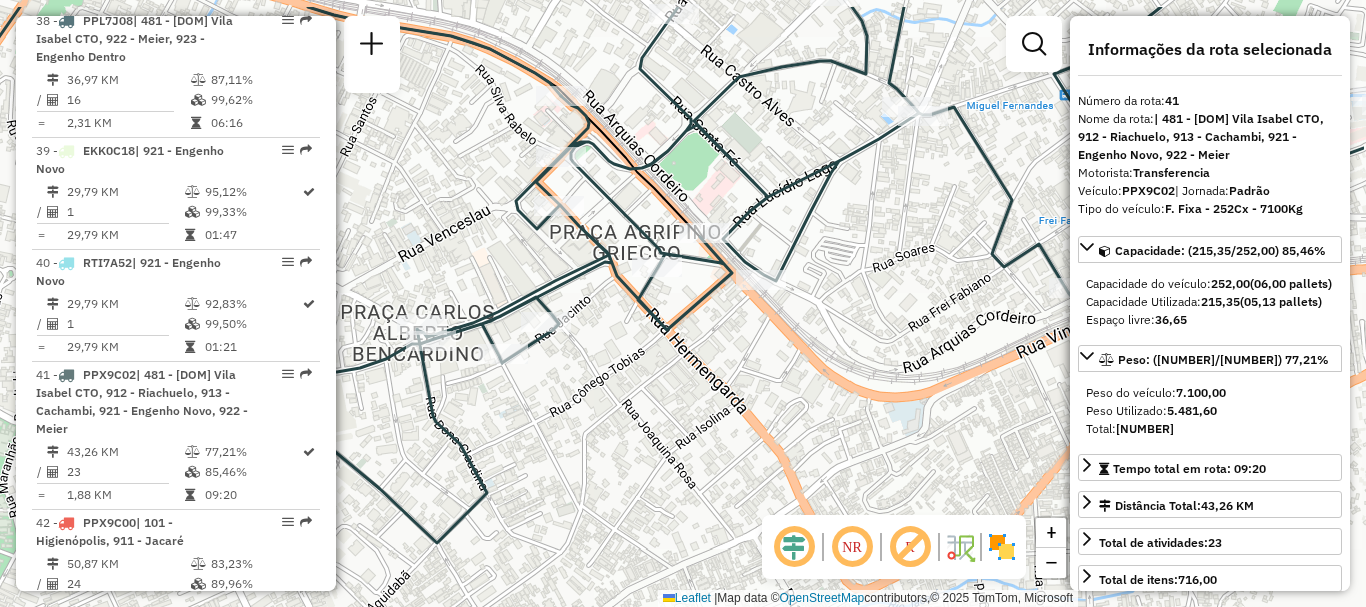 drag, startPoint x: 652, startPoint y: 194, endPoint x: 527, endPoint y: 260, distance: 141.35417 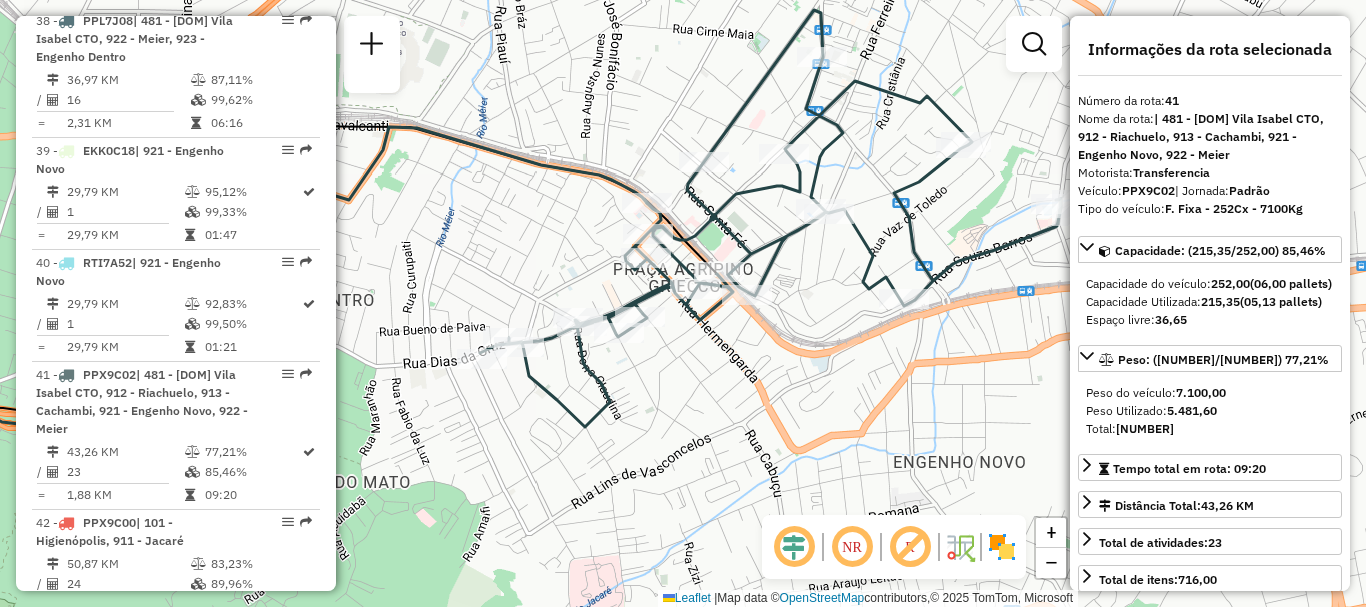 scroll, scrollTop: 5806, scrollLeft: 0, axis: vertical 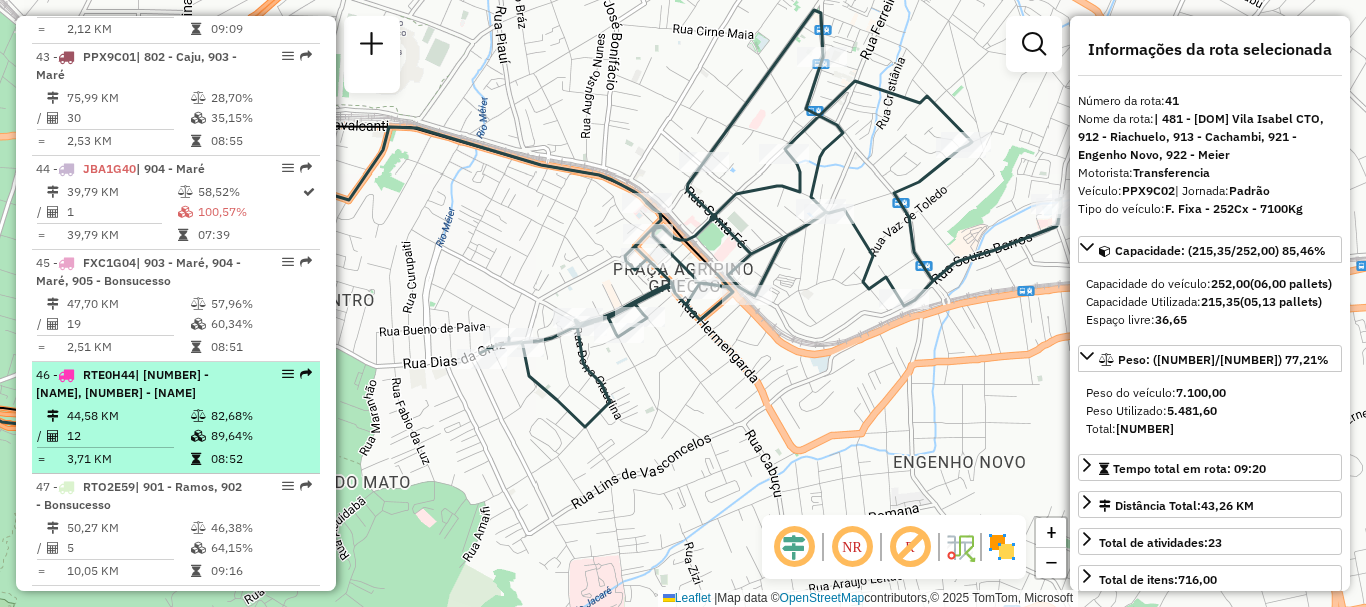 click on "| [NUMBER] - [NAME], [NUMBER] - [NAME]" at bounding box center [122, 383] 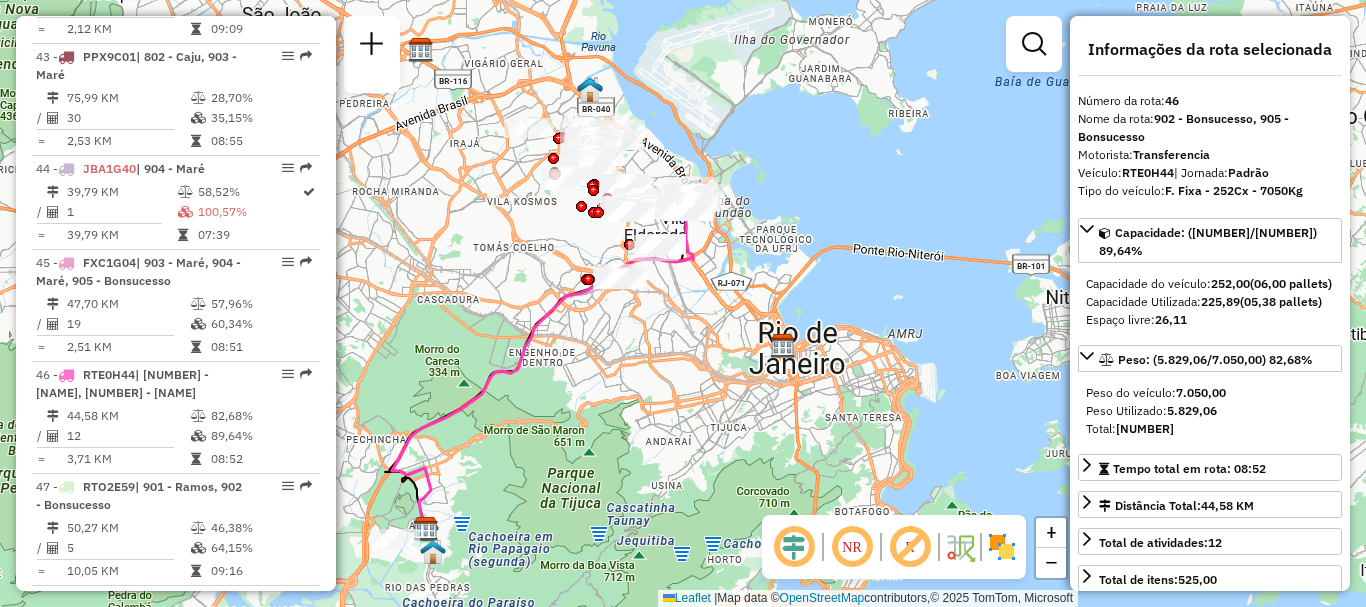 drag, startPoint x: 710, startPoint y: 194, endPoint x: 573, endPoint y: 243, distance: 145.49915 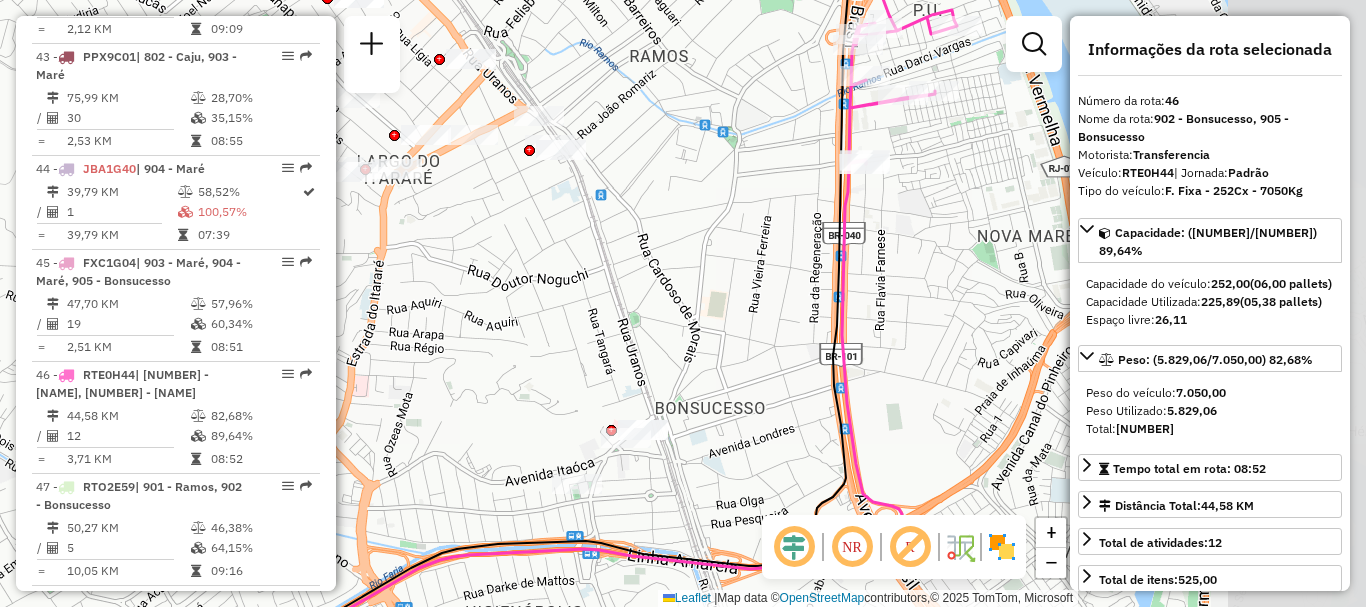 drag, startPoint x: 901, startPoint y: 196, endPoint x: 517, endPoint y: 252, distance: 388.06186 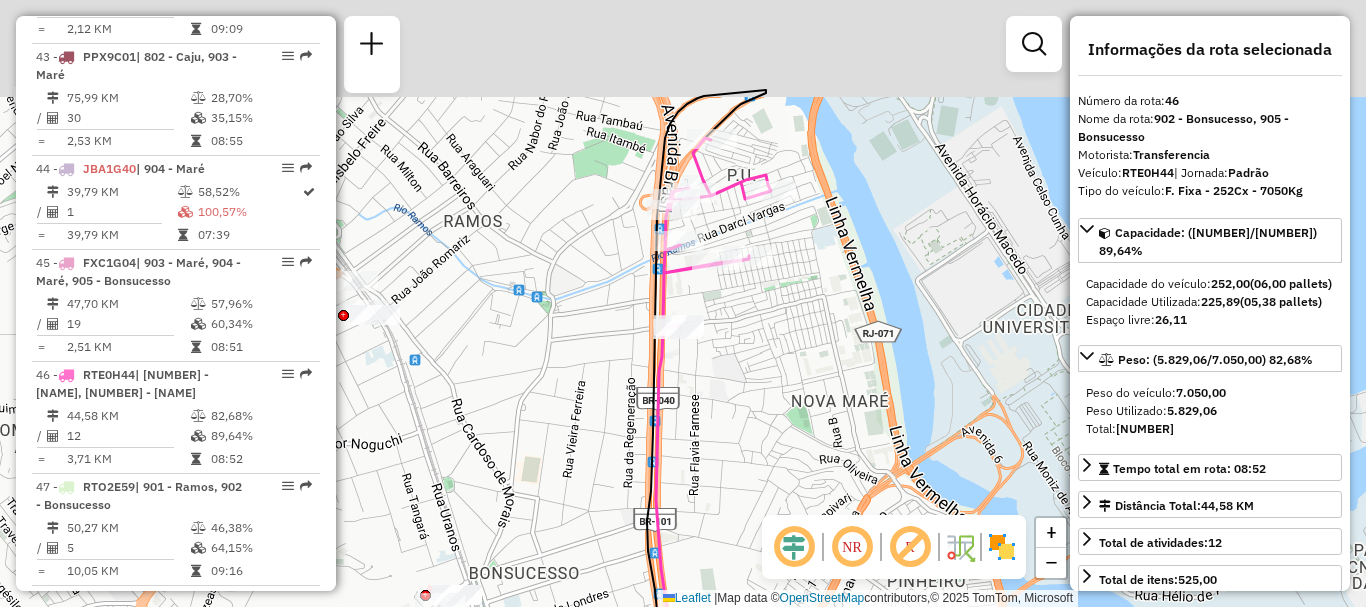 drag, startPoint x: 765, startPoint y: 343, endPoint x: 764, endPoint y: 354, distance: 11.045361 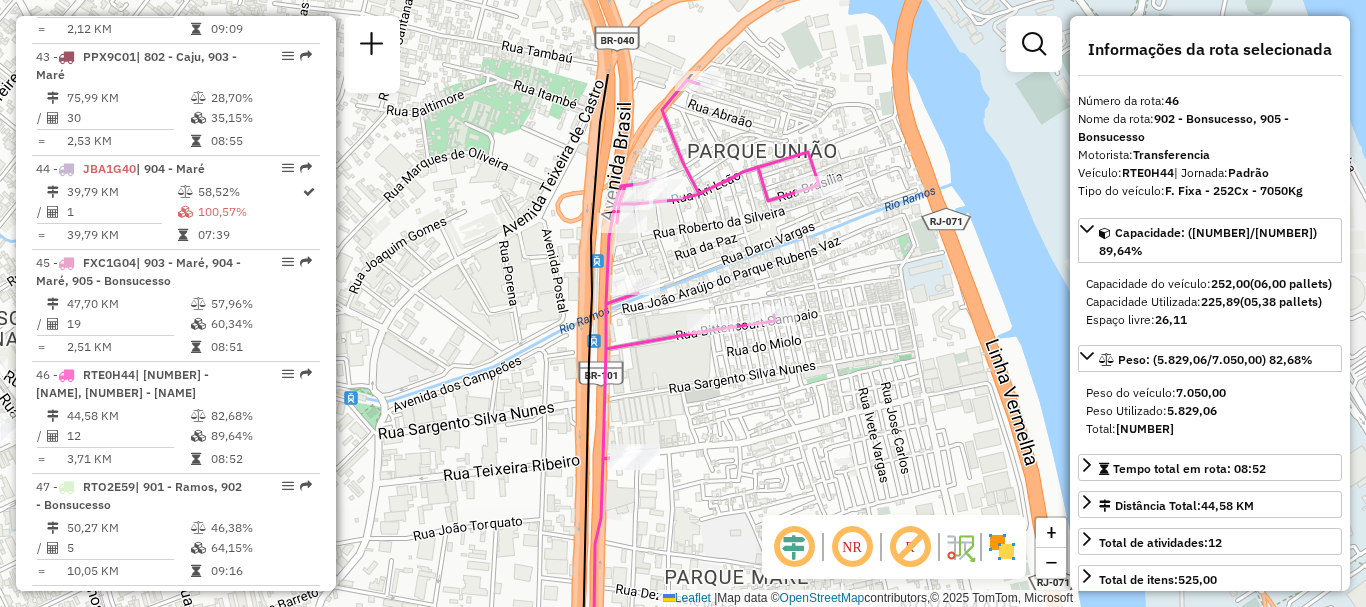 drag, startPoint x: 732, startPoint y: 281, endPoint x: 761, endPoint y: 408, distance: 130.26895 